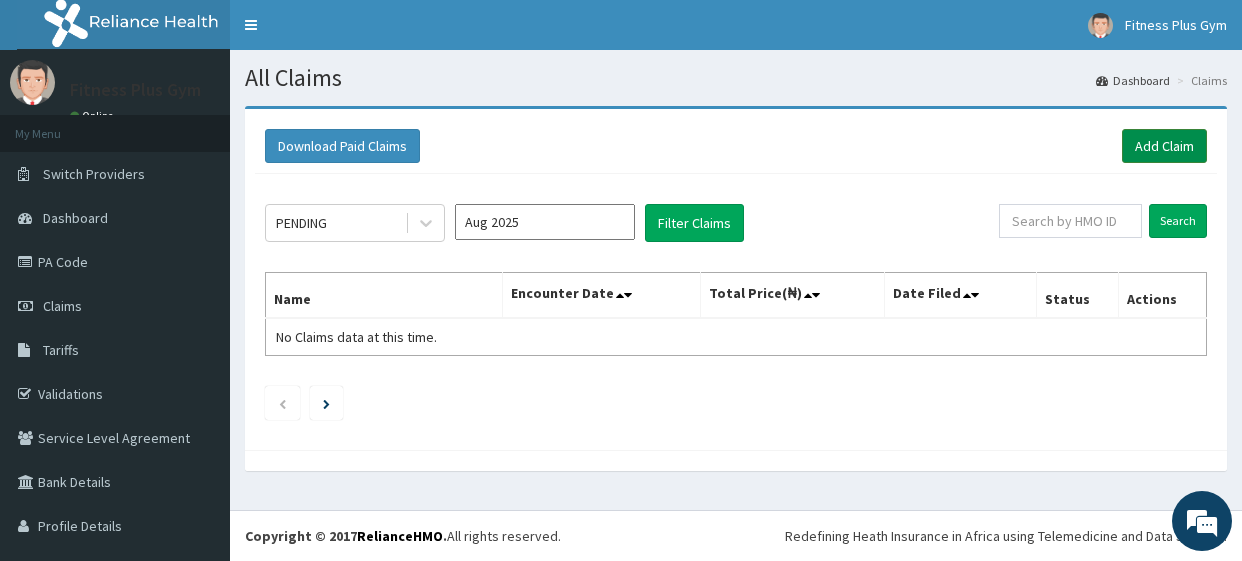 scroll, scrollTop: 0, scrollLeft: 0, axis: both 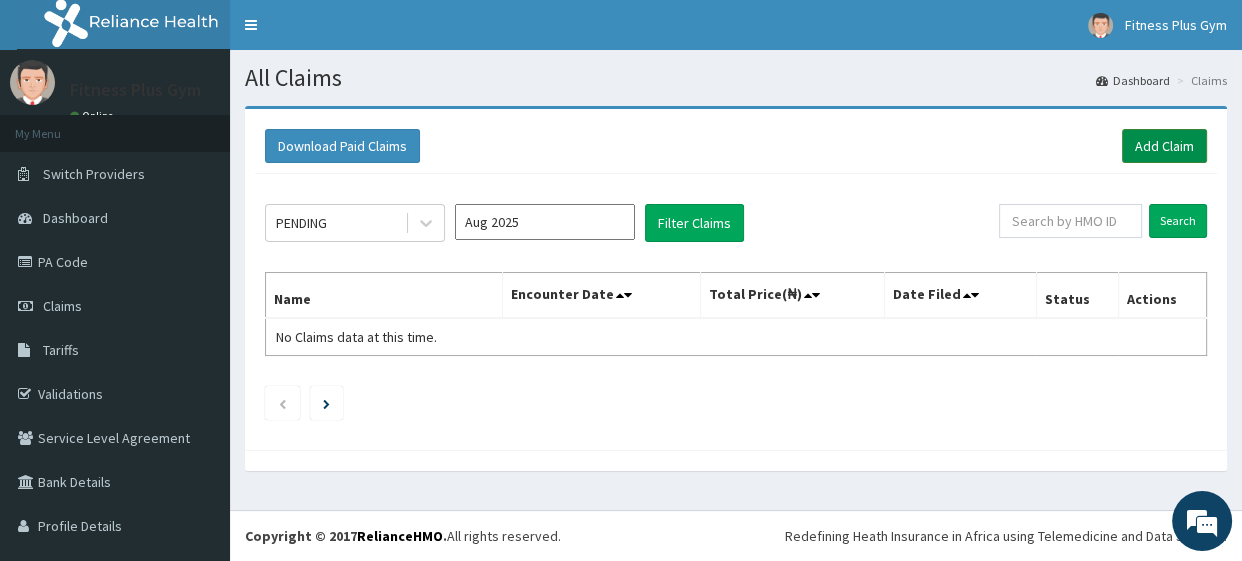click on "Add Claim" at bounding box center [1164, 146] 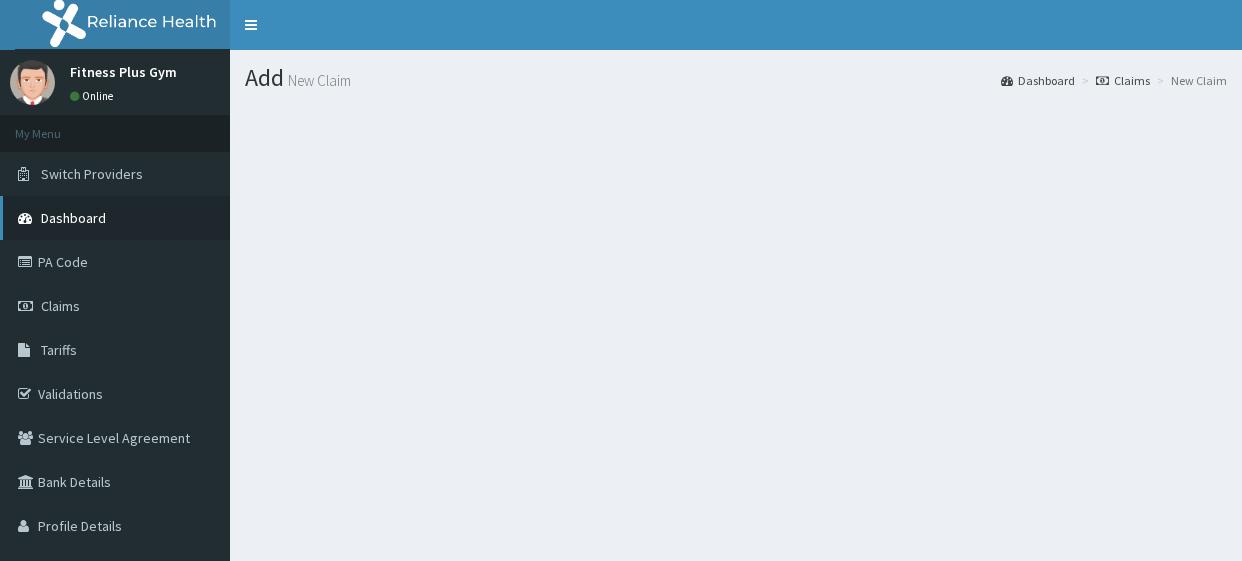 scroll, scrollTop: 0, scrollLeft: 0, axis: both 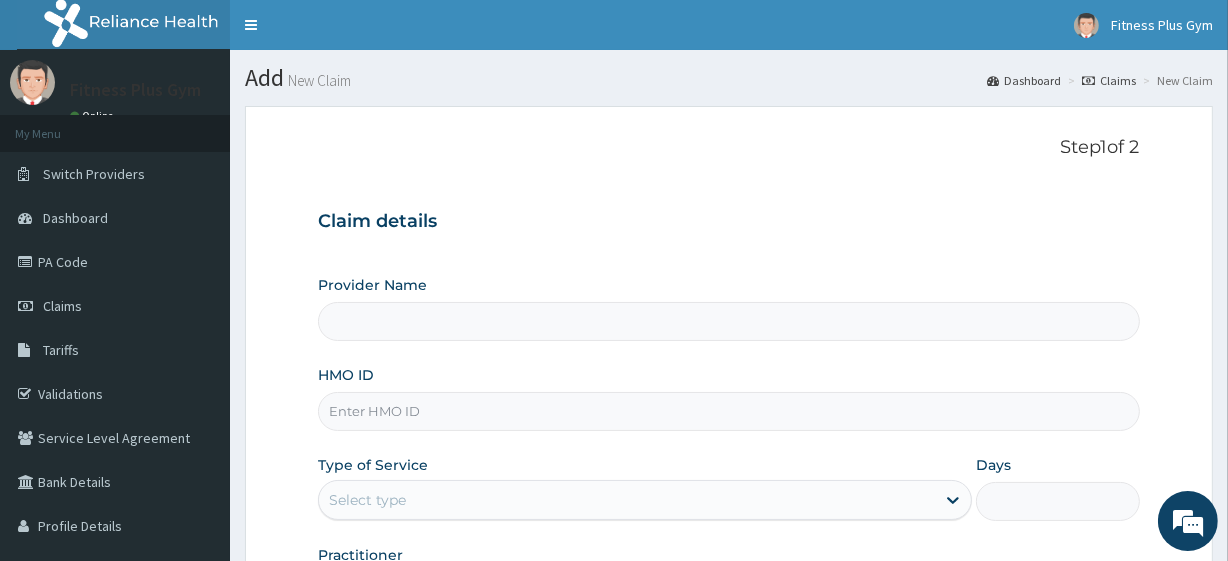 click on "HMO ID" at bounding box center (728, 411) 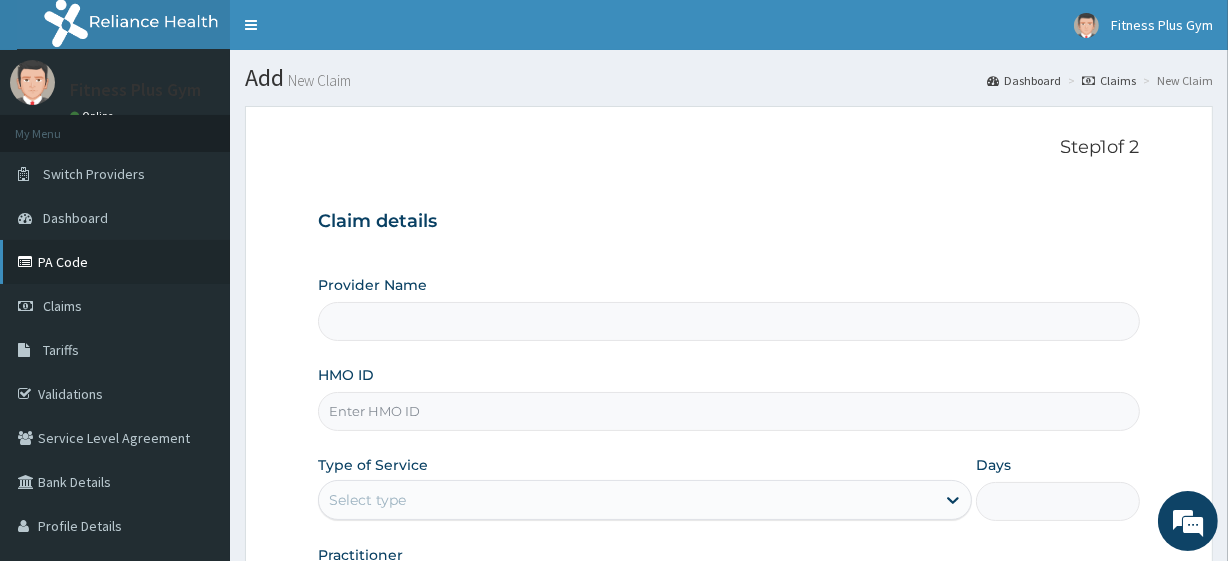 scroll, scrollTop: 0, scrollLeft: 0, axis: both 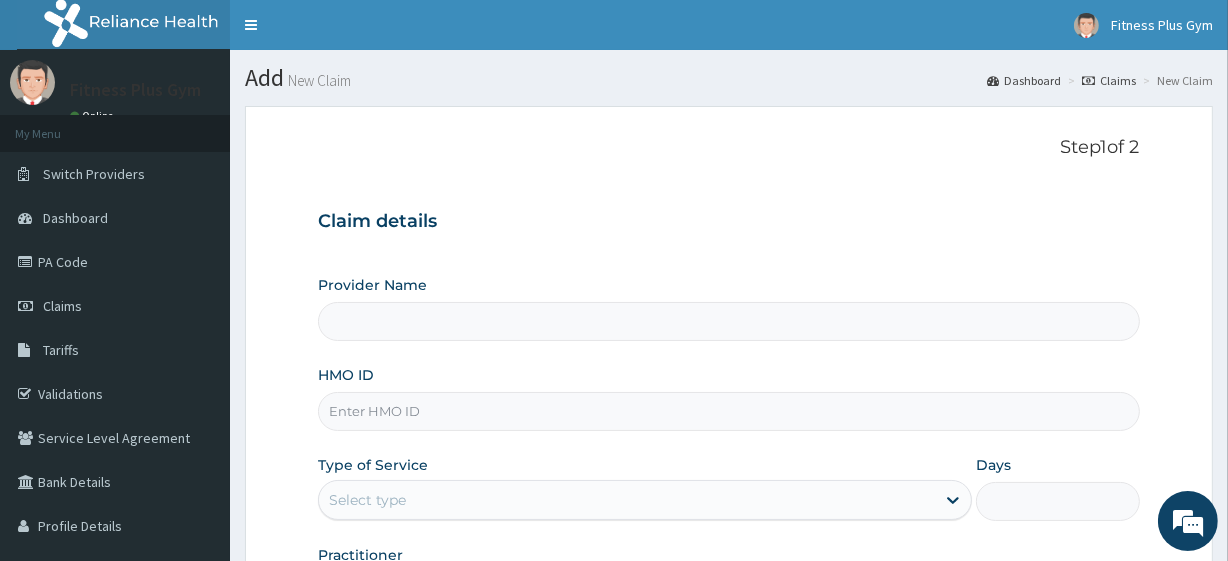 click on "HMO ID" at bounding box center [728, 411] 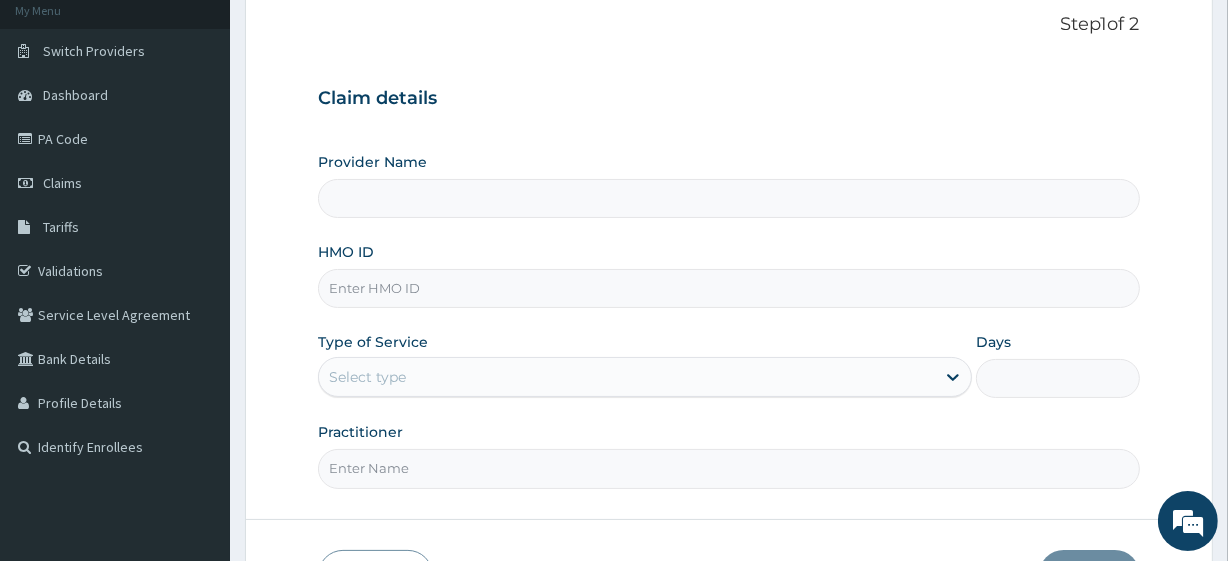 scroll, scrollTop: 0, scrollLeft: 0, axis: both 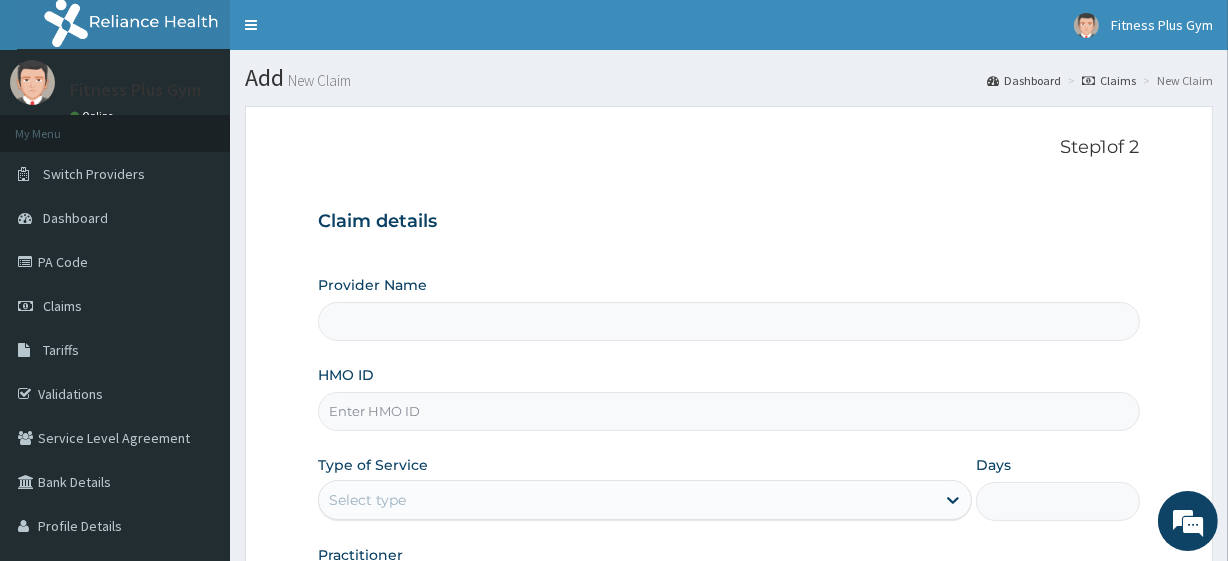 type on "Fitness plus Gym" 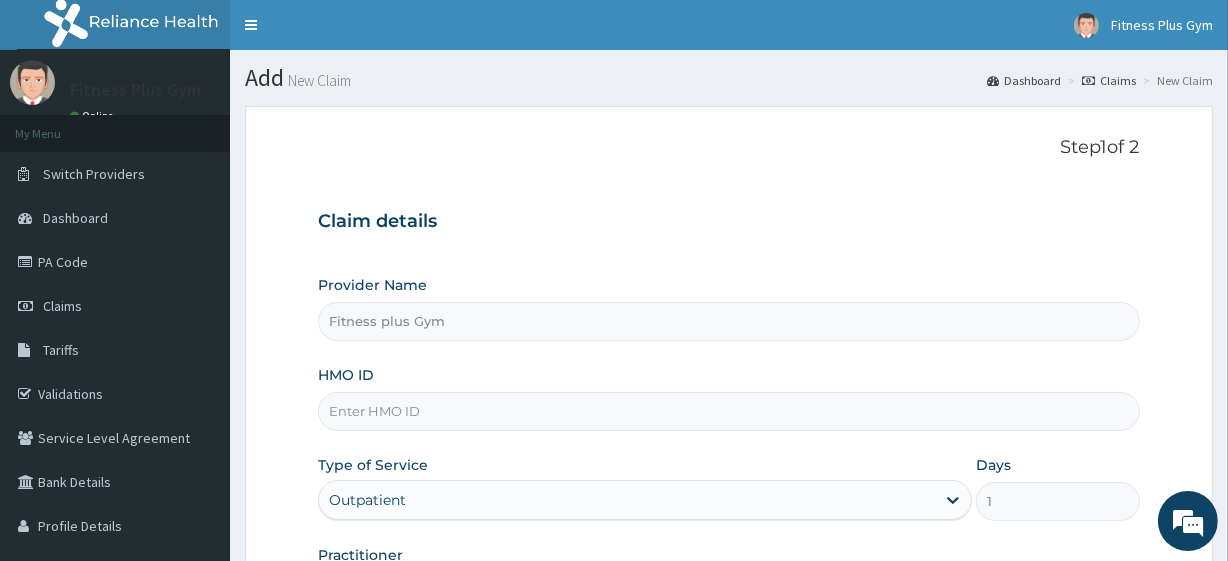 click on "HMO ID" at bounding box center (728, 411) 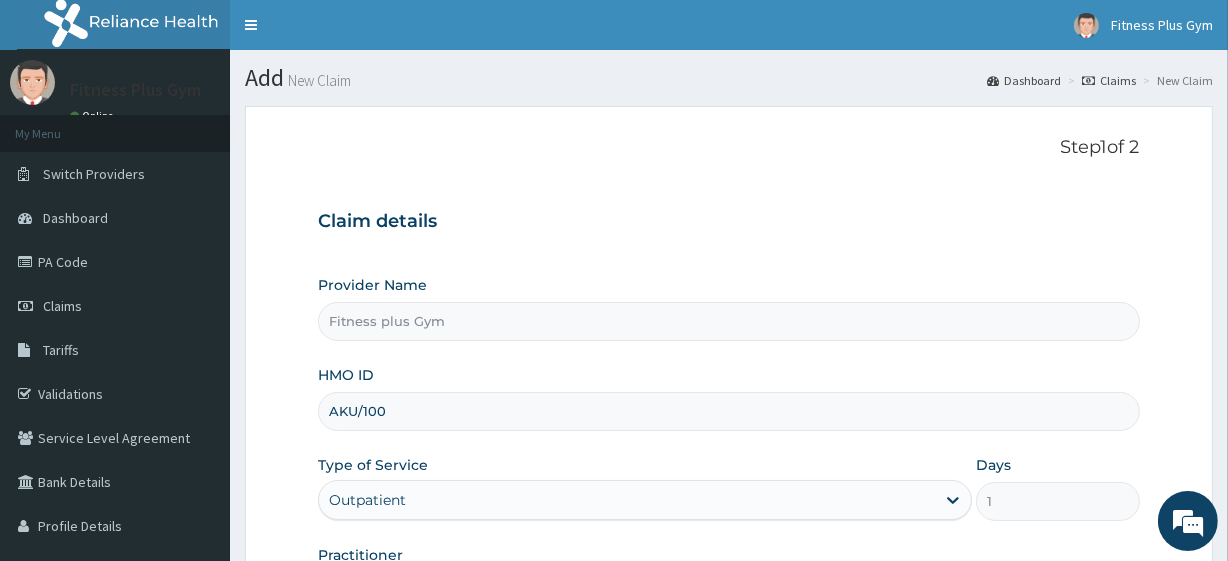 scroll, scrollTop: 0, scrollLeft: 0, axis: both 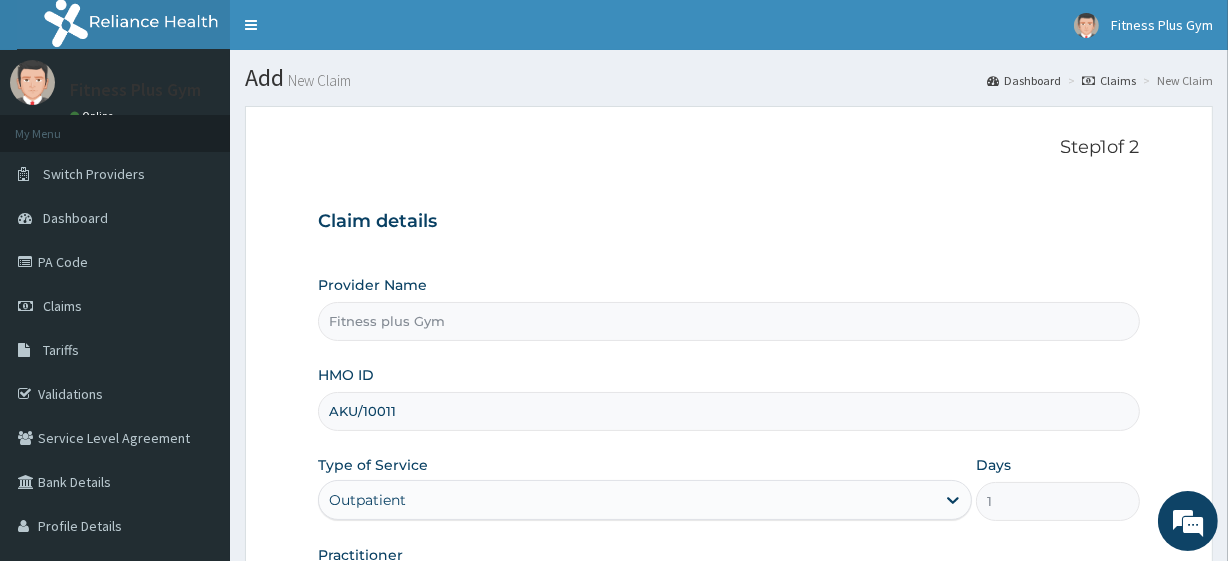 type on "AKU/10011/A" 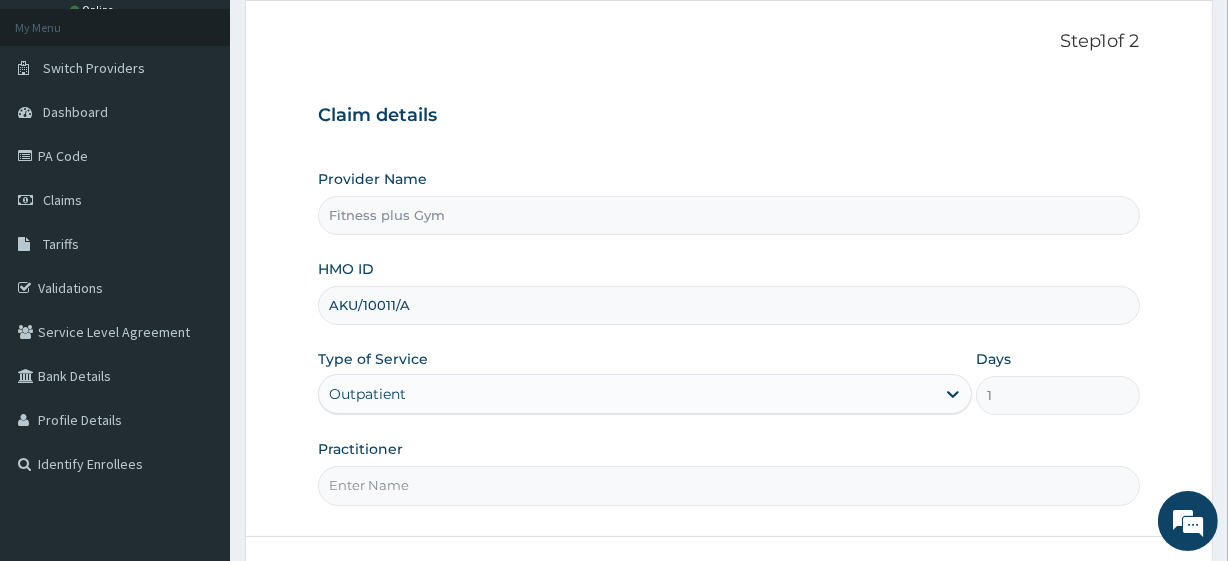 scroll, scrollTop: 259, scrollLeft: 0, axis: vertical 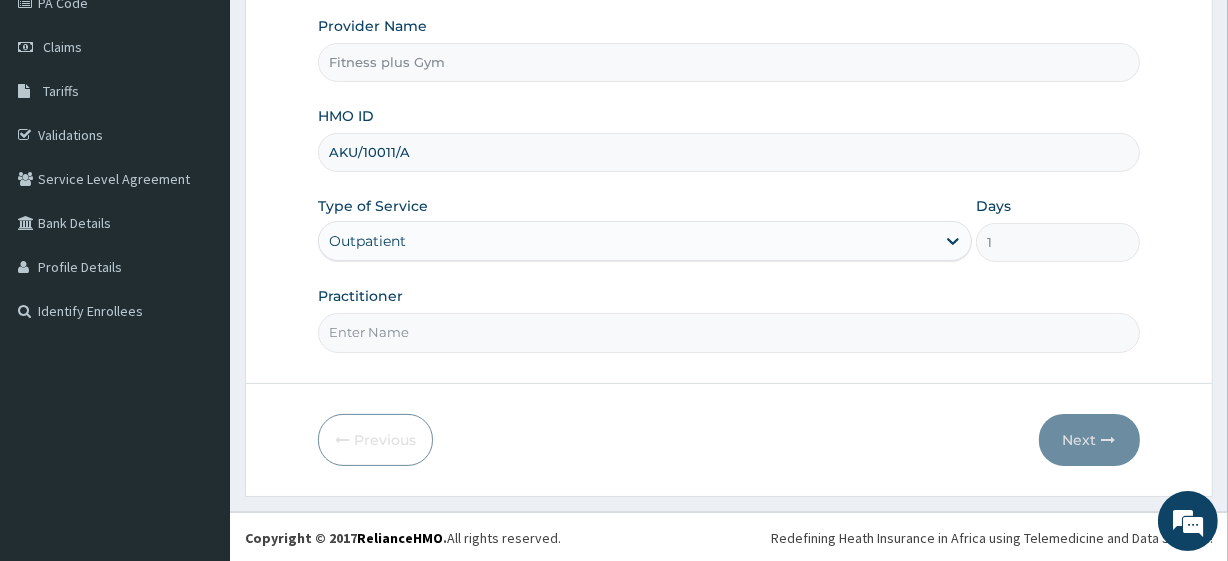 click on "Practitioner" at bounding box center (728, 332) 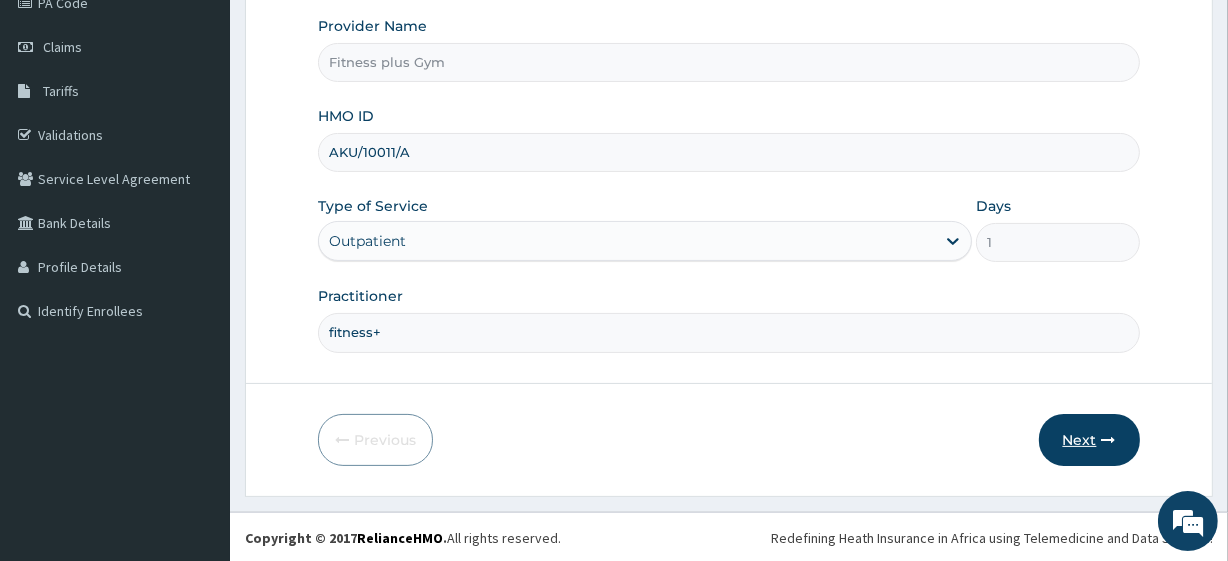 type on "fitness+" 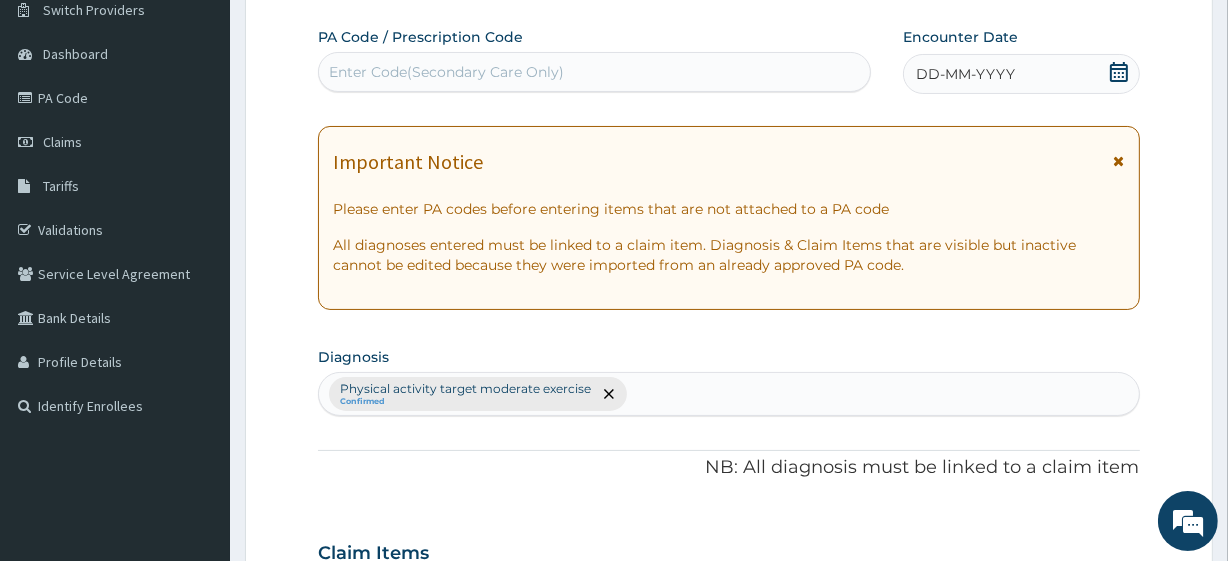 scroll, scrollTop: 0, scrollLeft: 0, axis: both 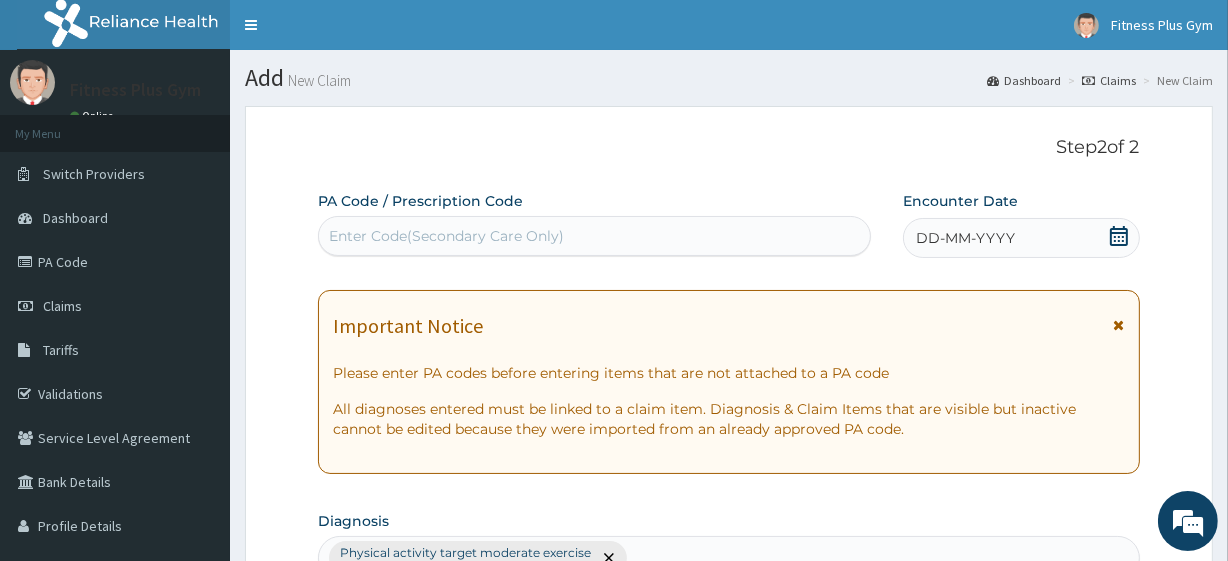 click on "Enter Code(Secondary Care Only)" at bounding box center (446, 236) 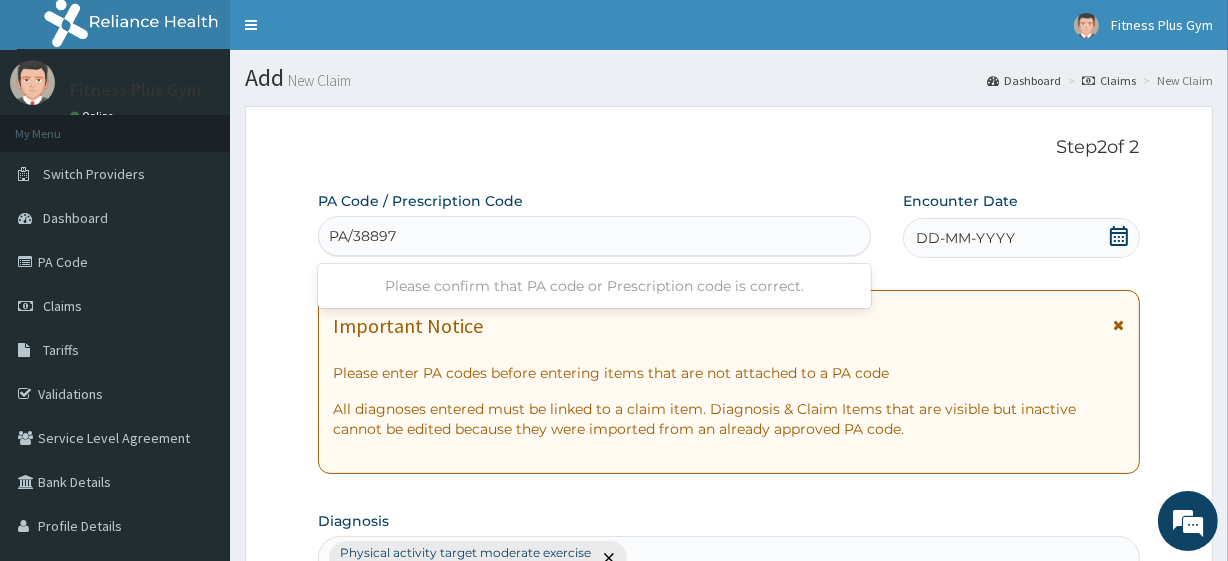 type on "PA/38897B" 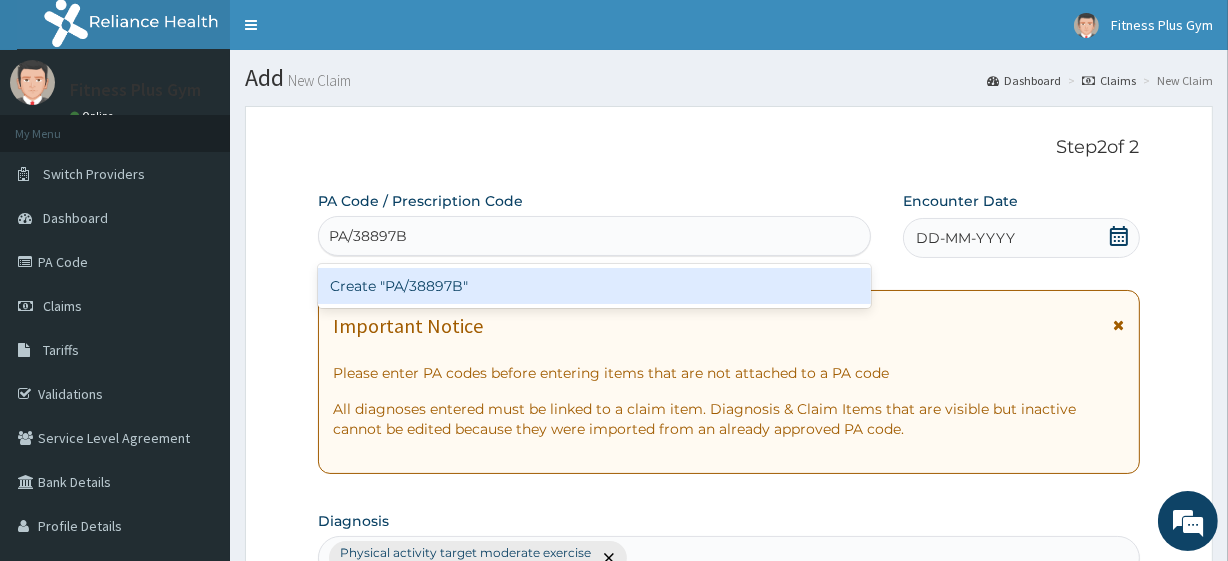 click on "Create "PA/38897B"" at bounding box center (594, 286) 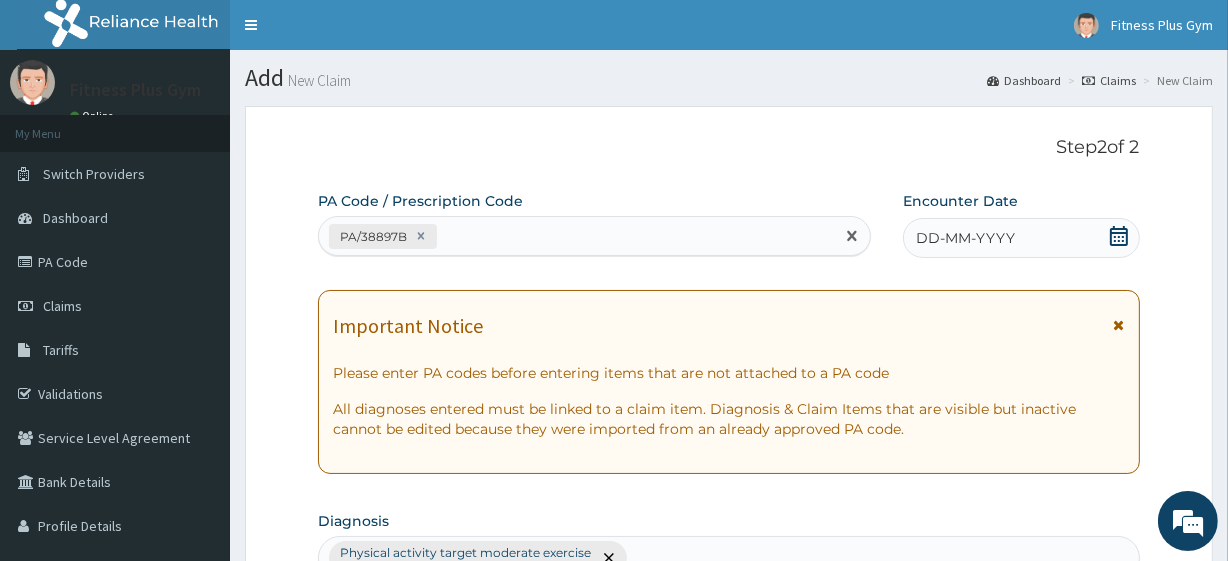 drag, startPoint x: 1037, startPoint y: 227, endPoint x: 1046, endPoint y: 288, distance: 61.66036 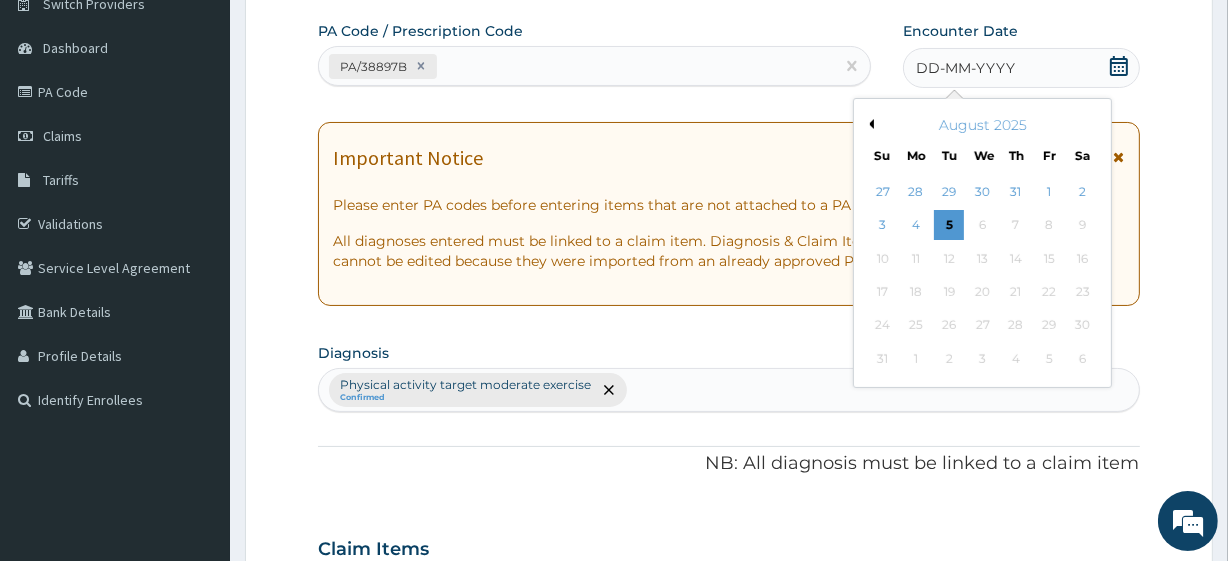scroll, scrollTop: 363, scrollLeft: 0, axis: vertical 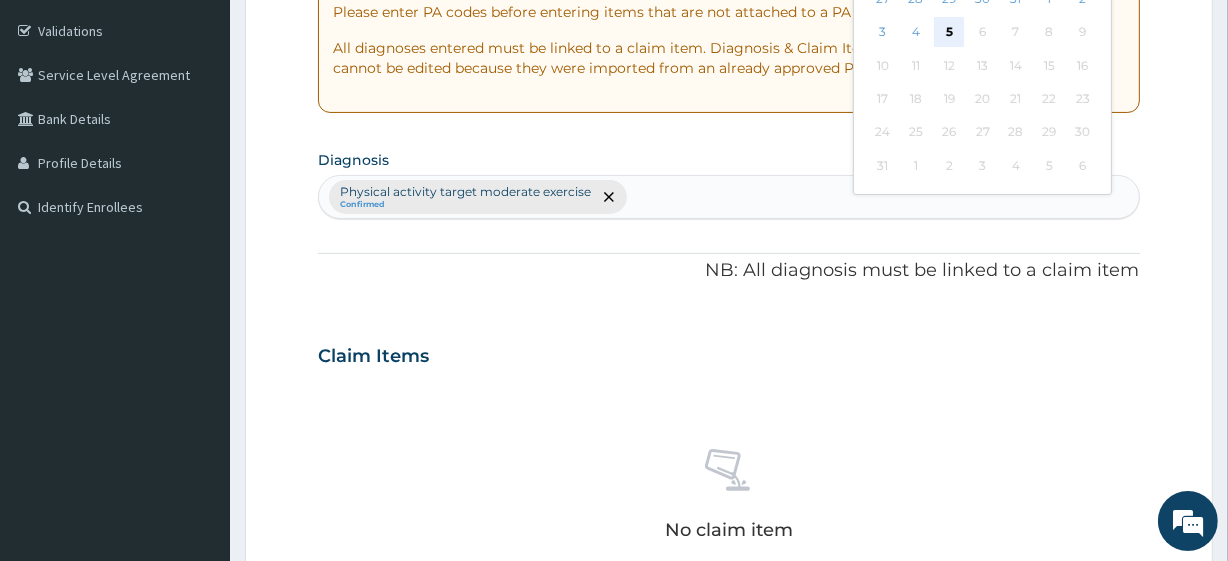 click on "5" at bounding box center [949, 33] 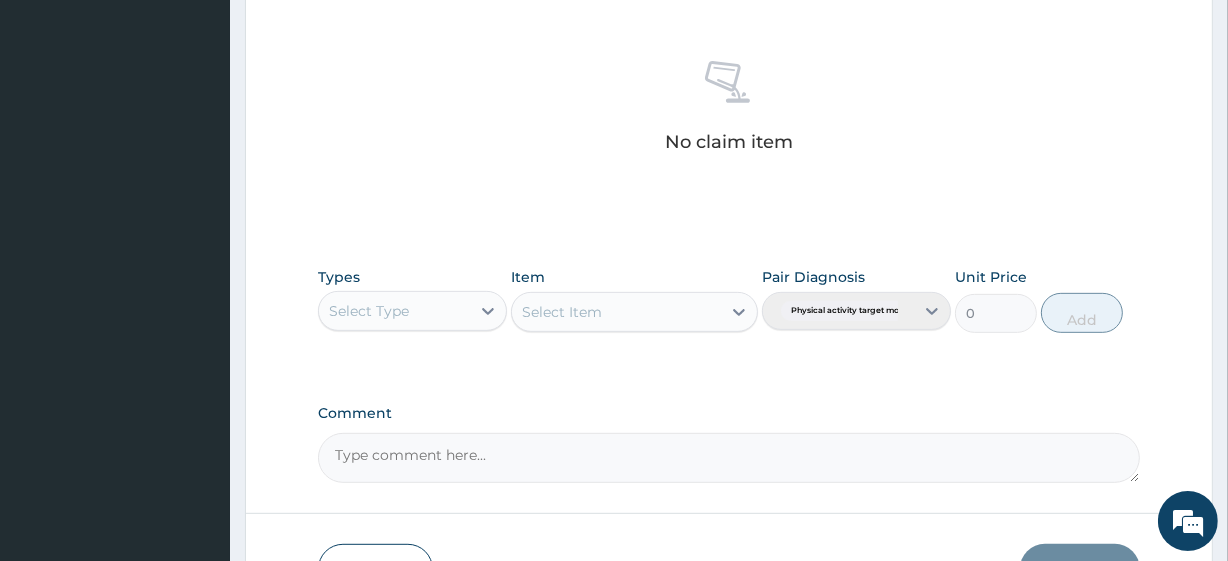 scroll, scrollTop: 818, scrollLeft: 0, axis: vertical 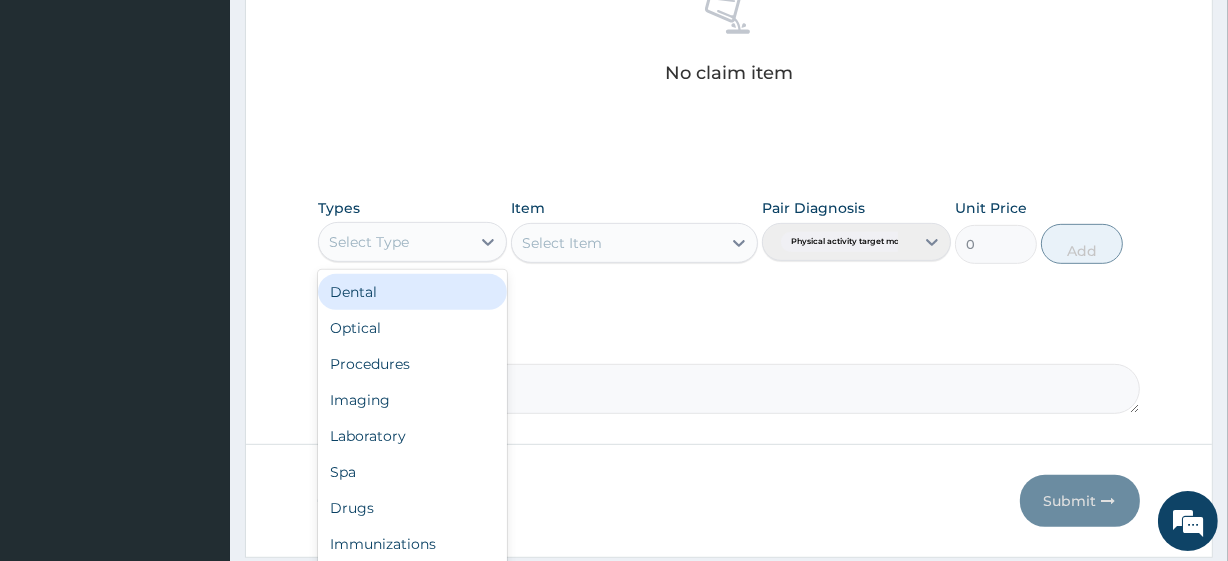 drag, startPoint x: 403, startPoint y: 242, endPoint x: 435, endPoint y: 429, distance: 189.71822 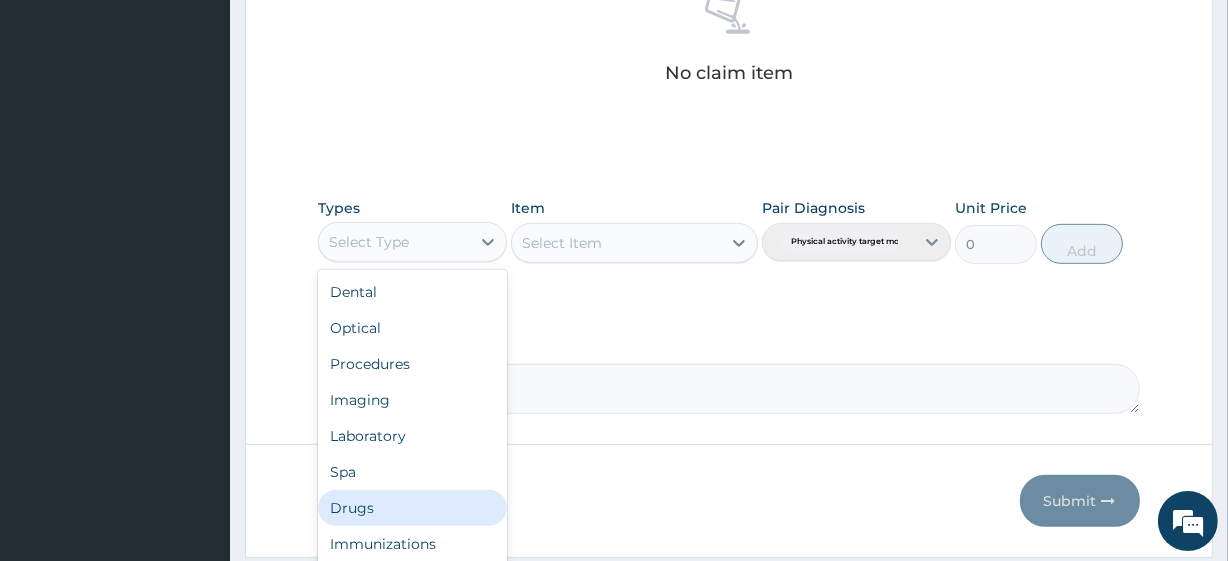 scroll, scrollTop: 68, scrollLeft: 0, axis: vertical 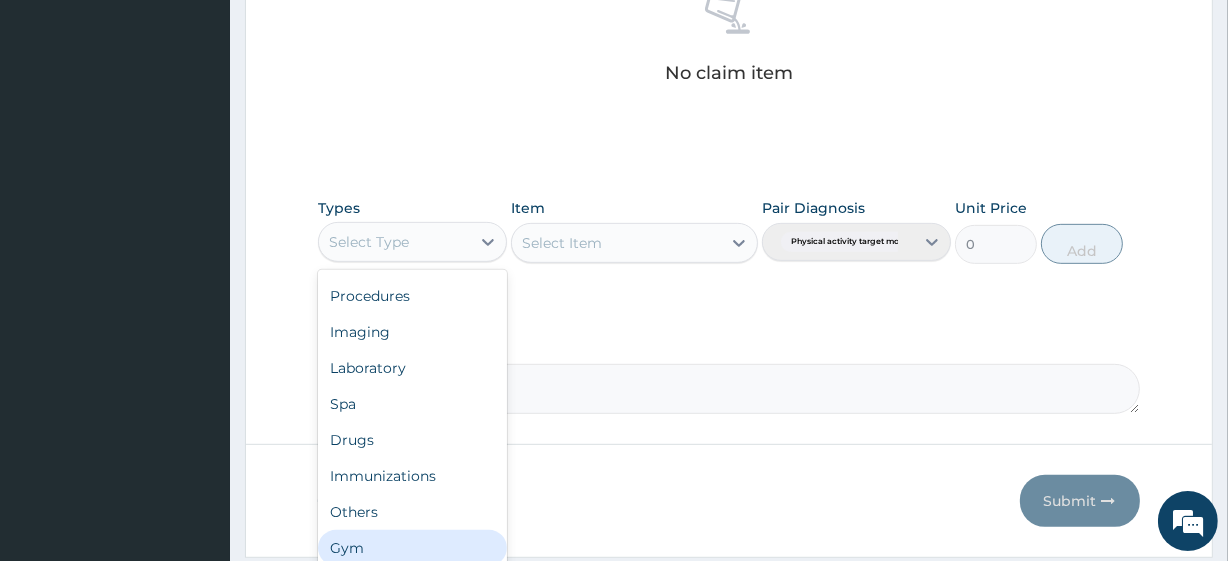 click on "Gym" at bounding box center (412, 548) 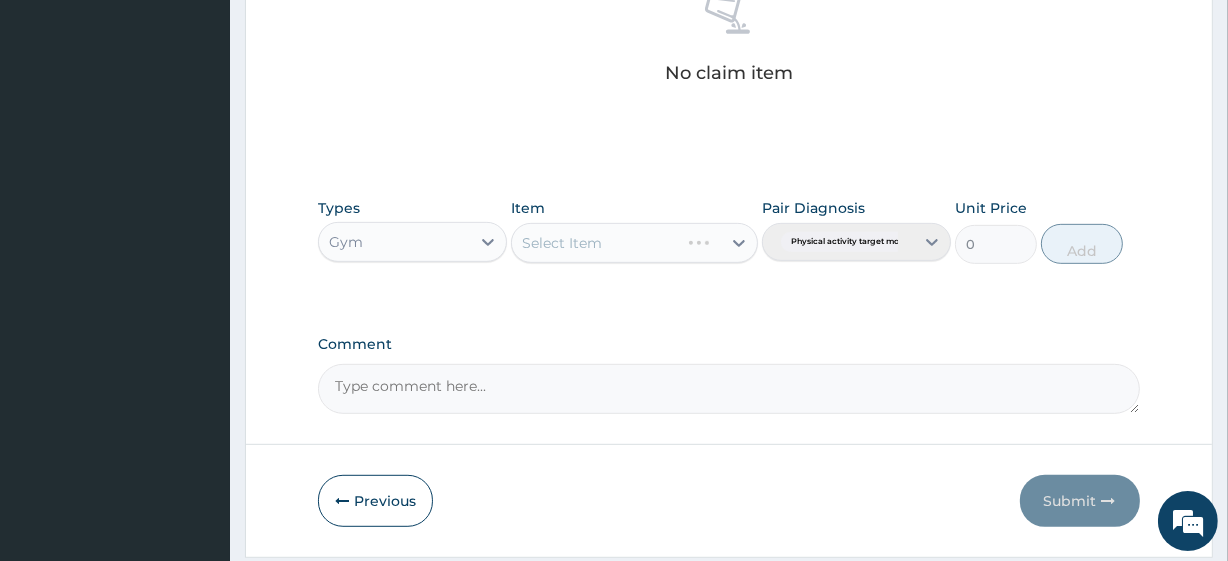 click on "Select Item" at bounding box center [634, 243] 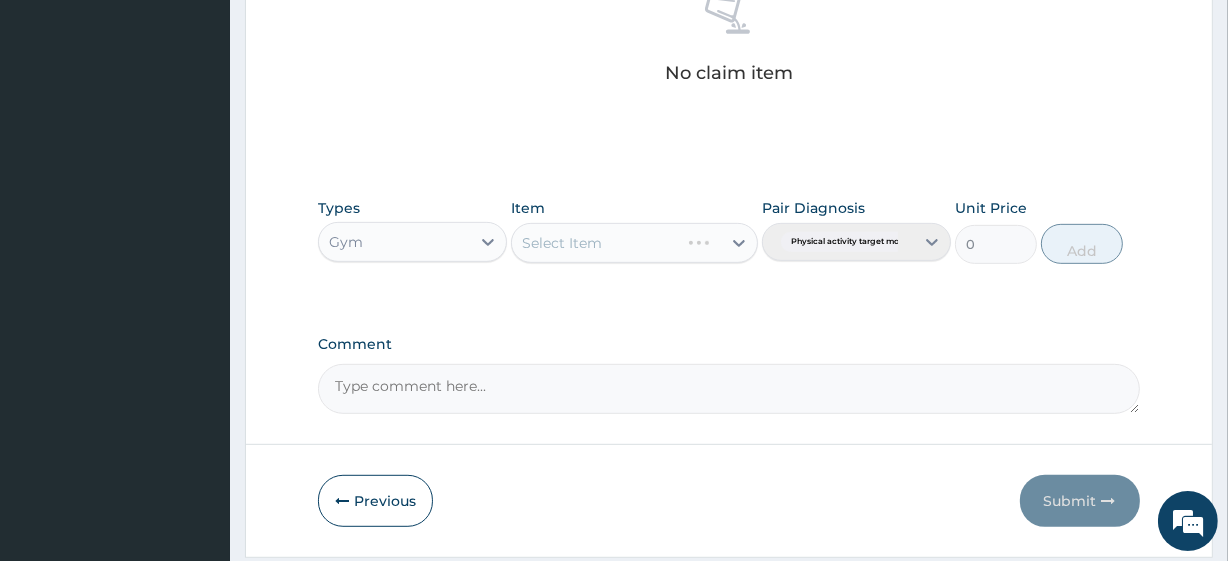 click on "Select Item" at bounding box center [634, 243] 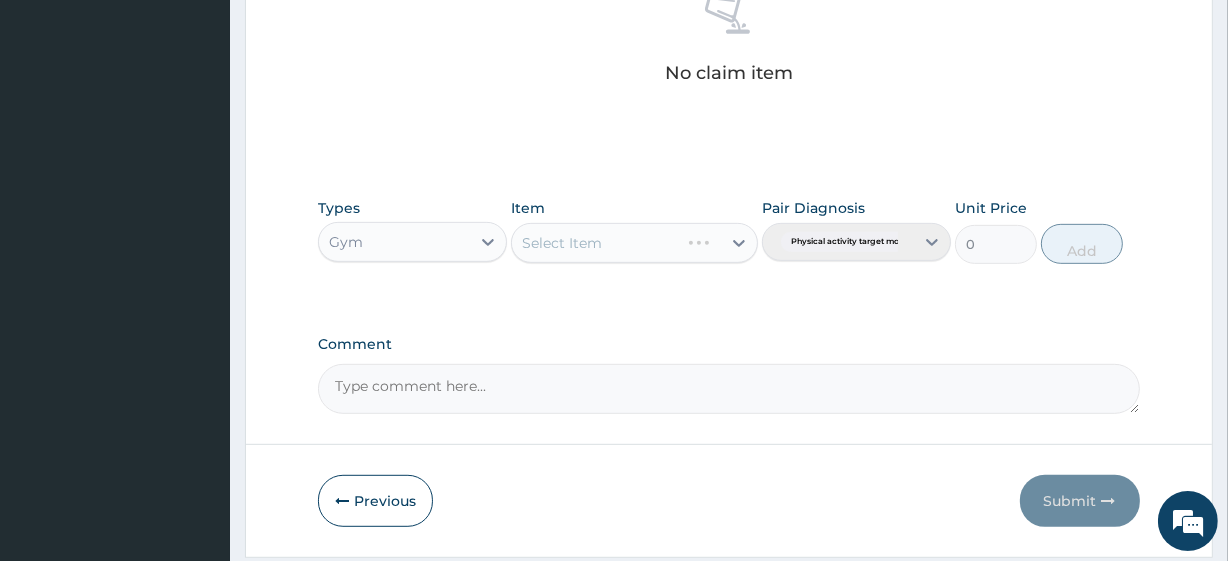 click on "Select Item" at bounding box center (634, 243) 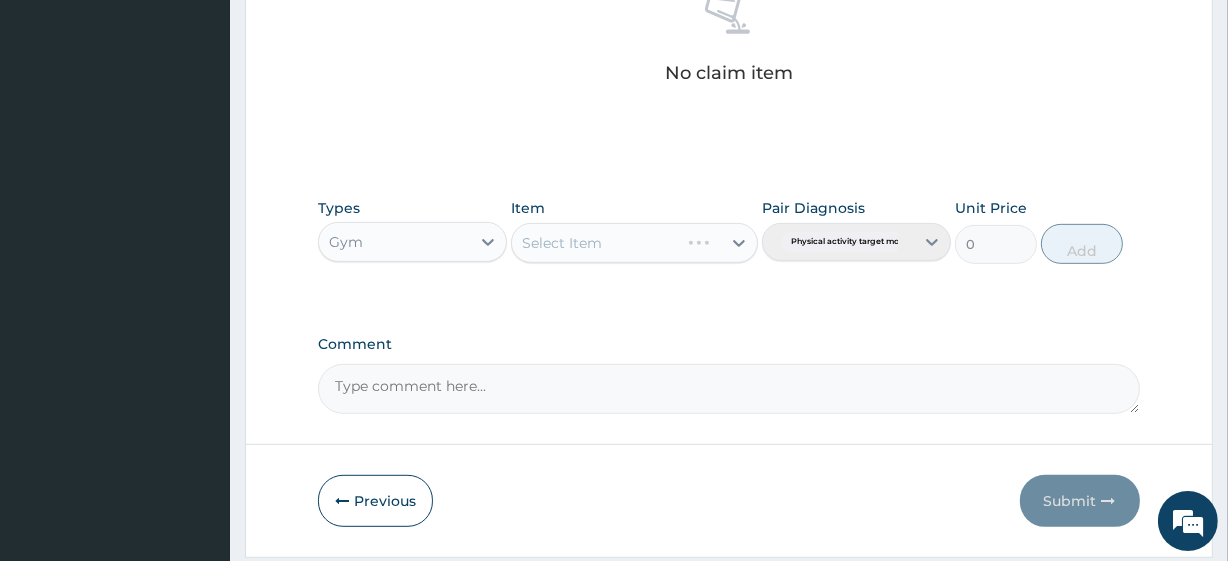 click on "Select Item" at bounding box center [634, 243] 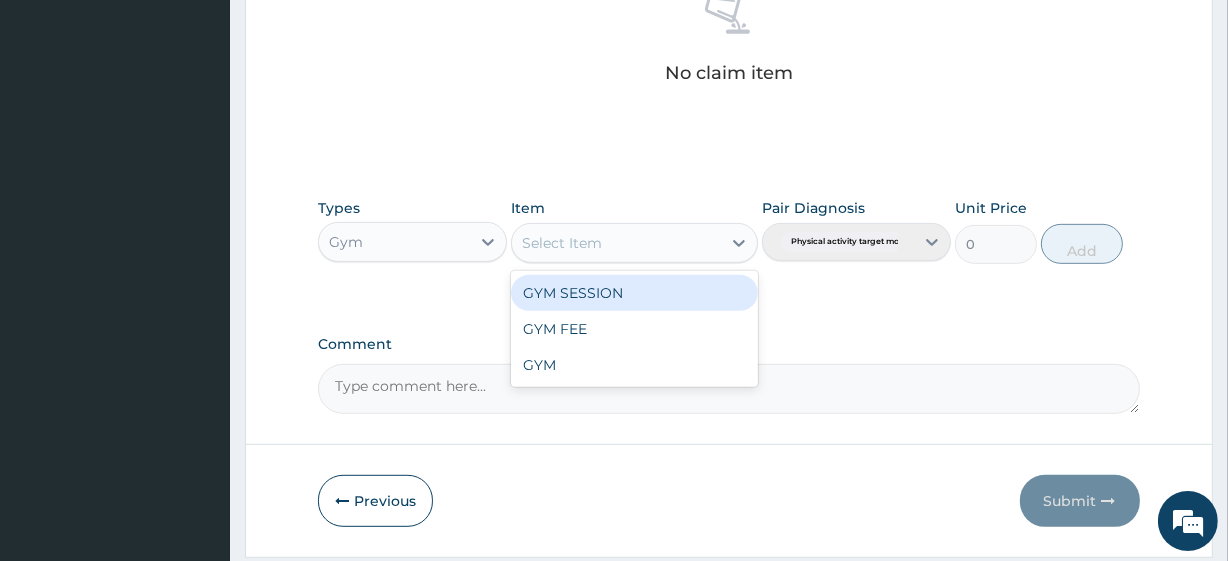 click on "Select Item" at bounding box center [616, 243] 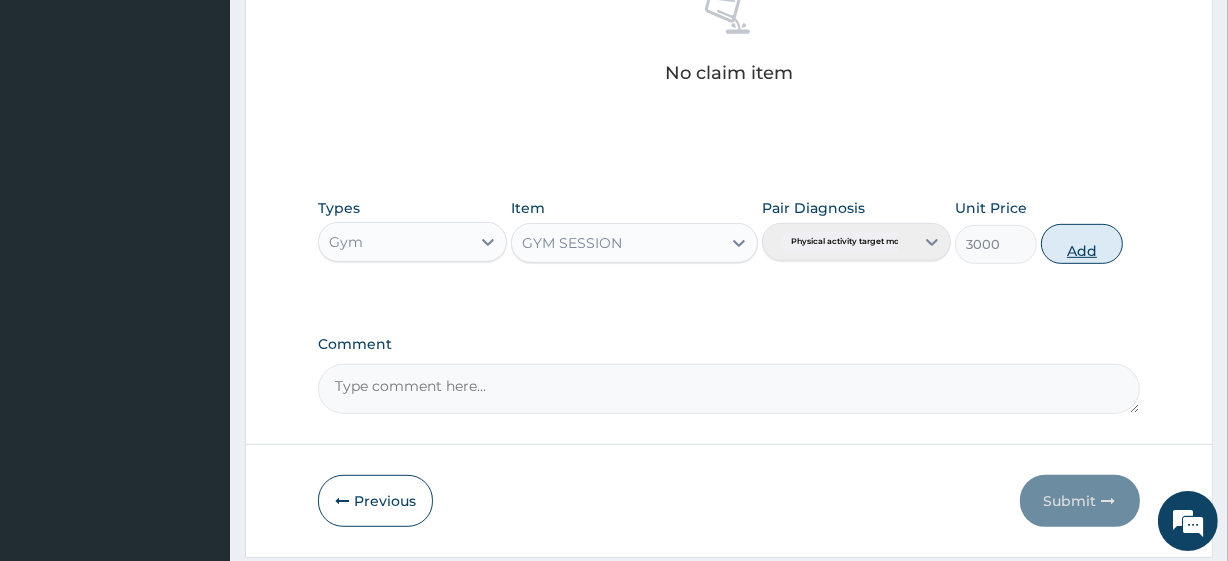 click on "Add" at bounding box center [1082, 244] 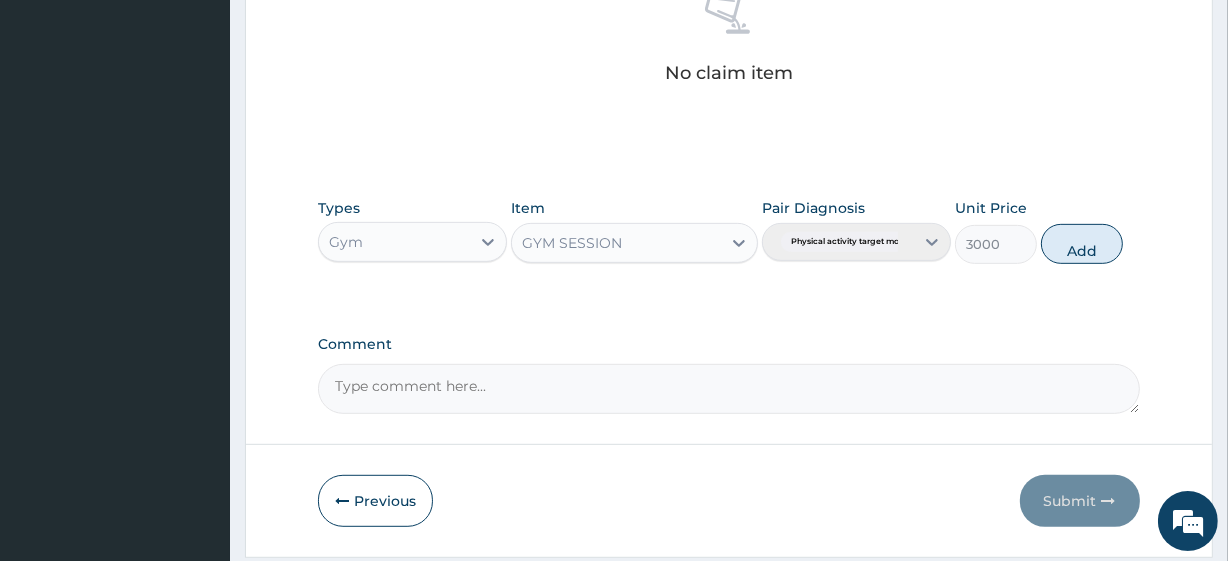 type on "0" 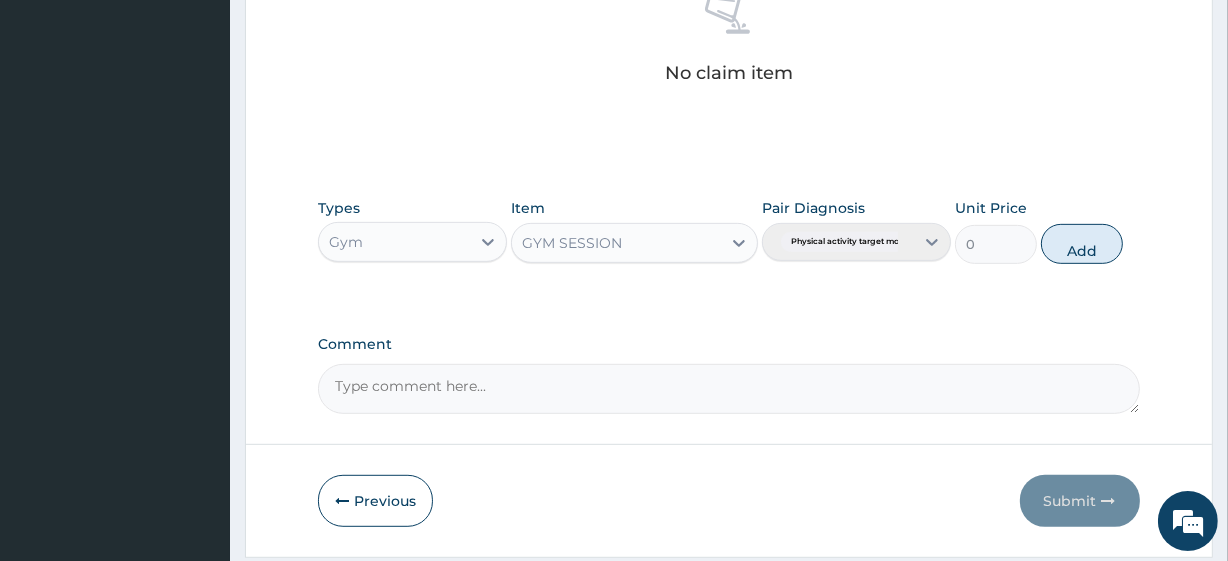 scroll, scrollTop: 798, scrollLeft: 0, axis: vertical 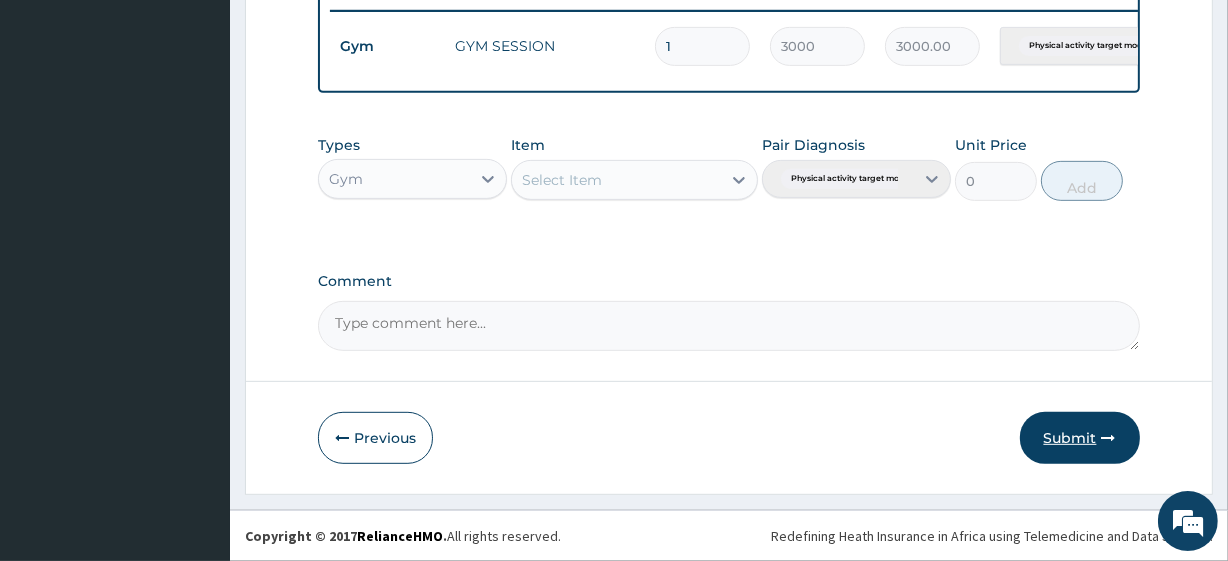 click on "Submit" at bounding box center [1080, 438] 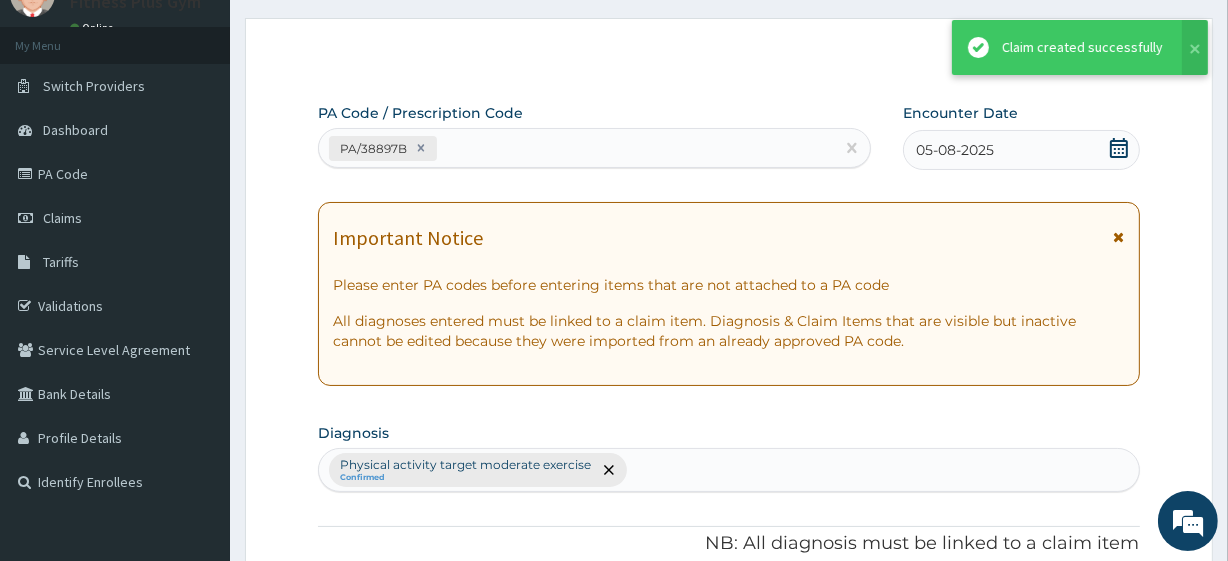 scroll, scrollTop: 798, scrollLeft: 0, axis: vertical 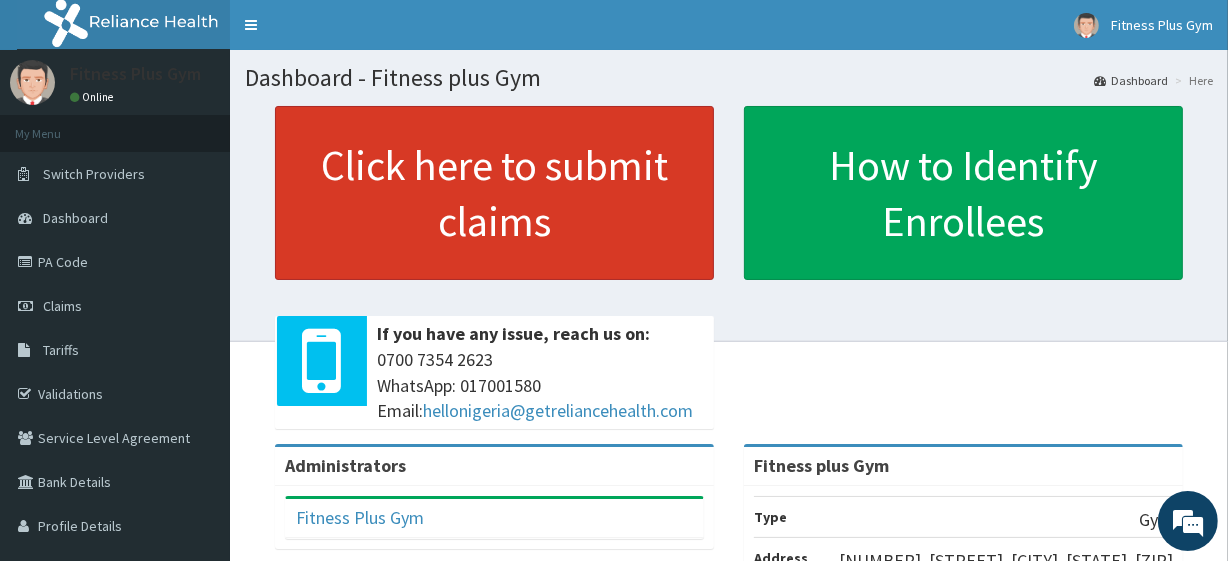 click on "Click here to submit claims" at bounding box center (494, 193) 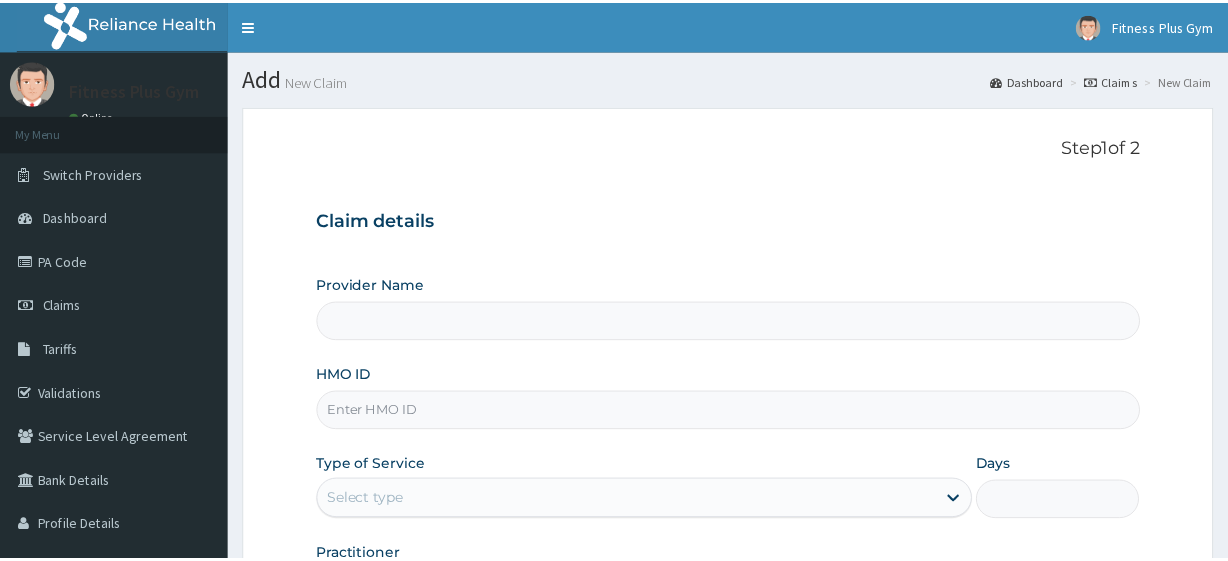 scroll, scrollTop: 0, scrollLeft: 0, axis: both 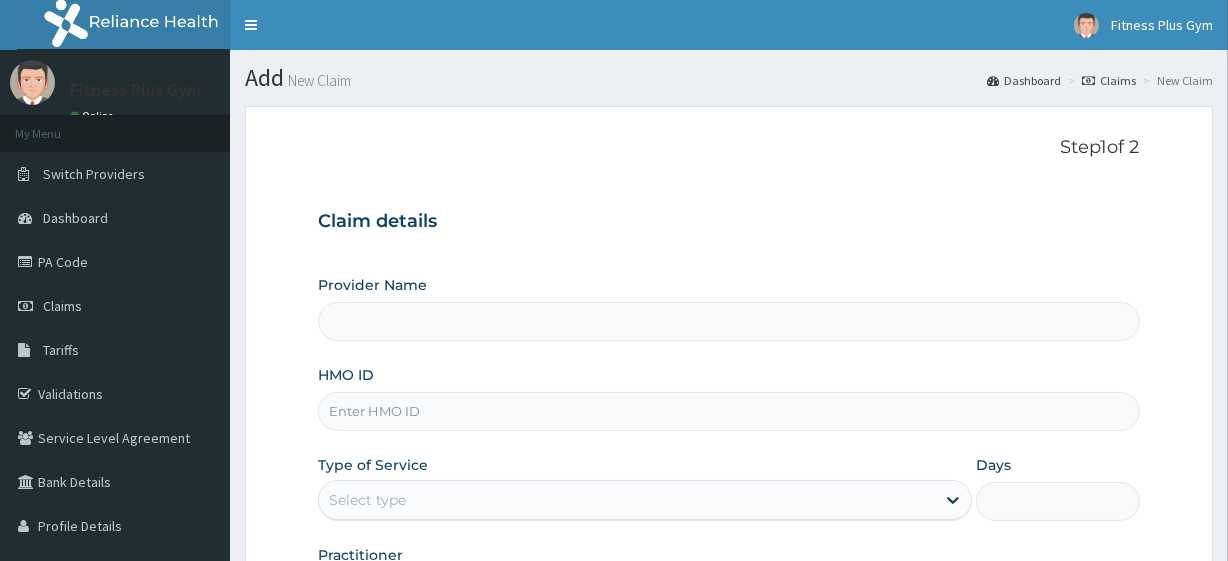 click on "HMO ID" at bounding box center [728, 411] 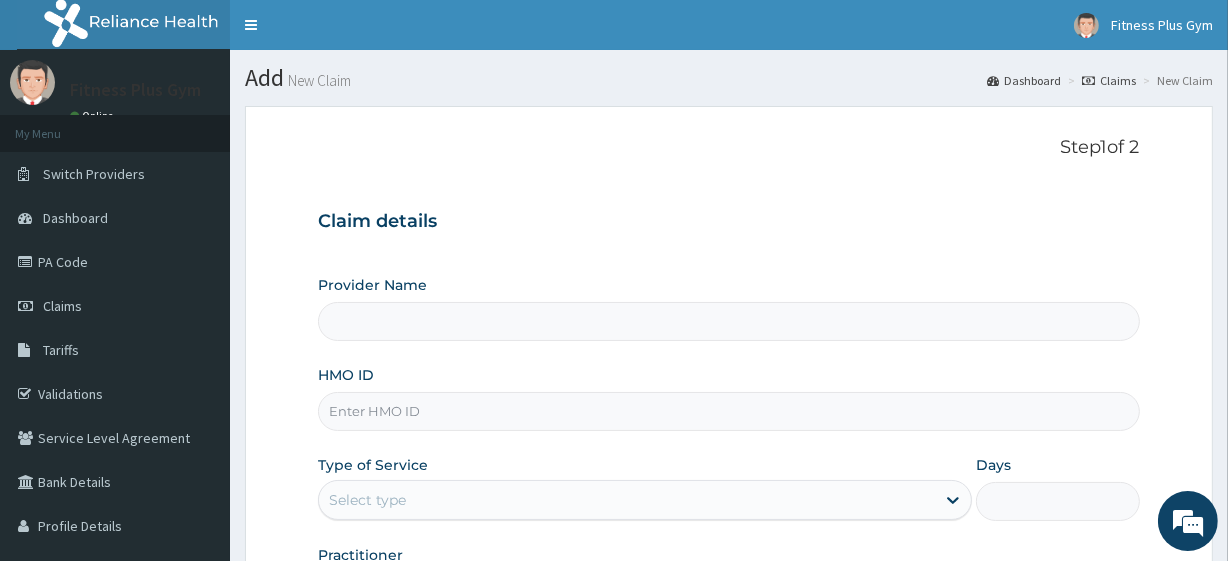 type on "Fitness plus Gym" 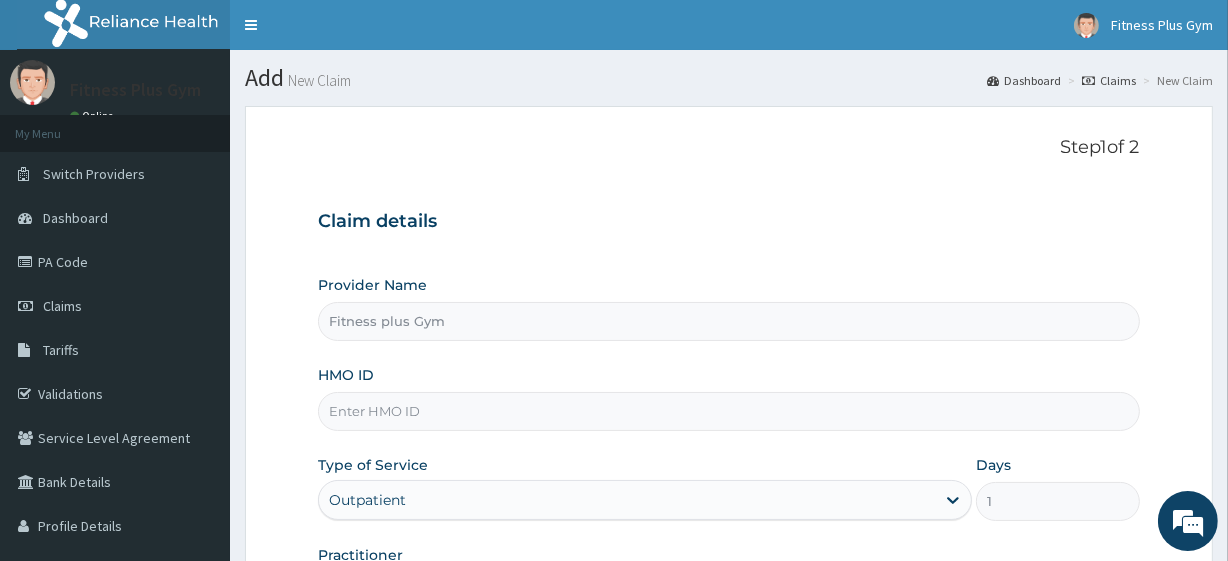scroll, scrollTop: 90, scrollLeft: 0, axis: vertical 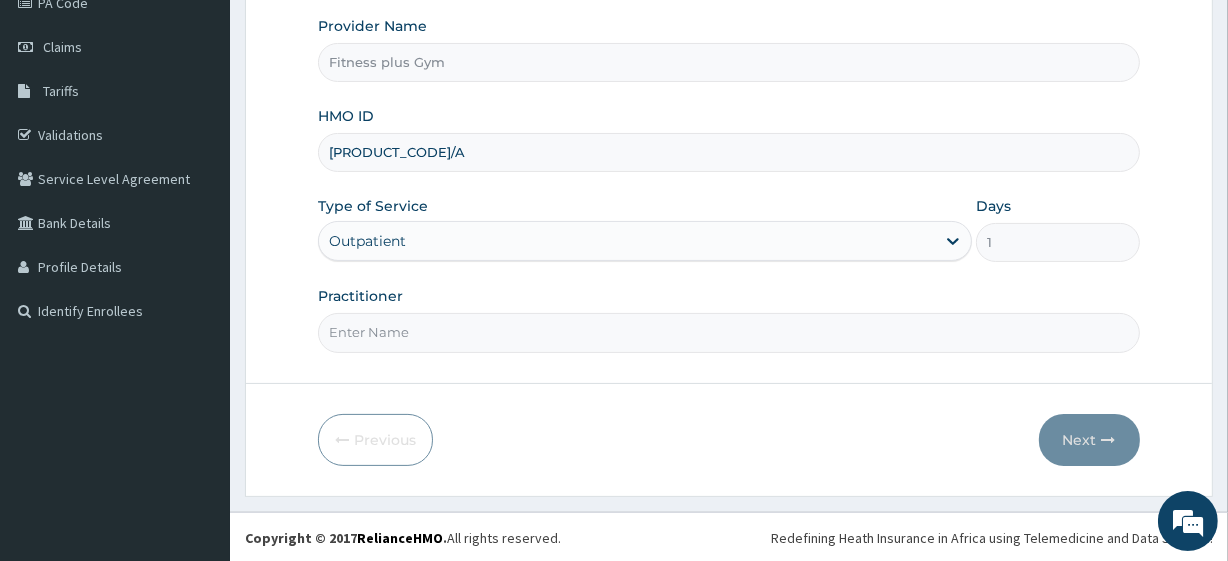type on "[PRODUCT_CODE]/A" 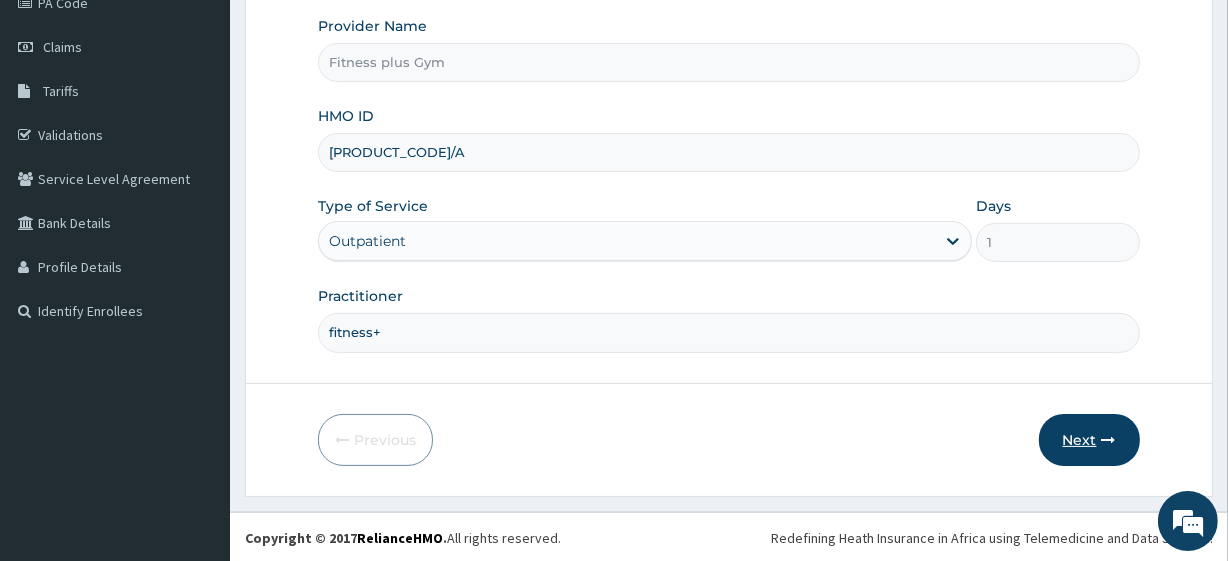 type on "fitness+" 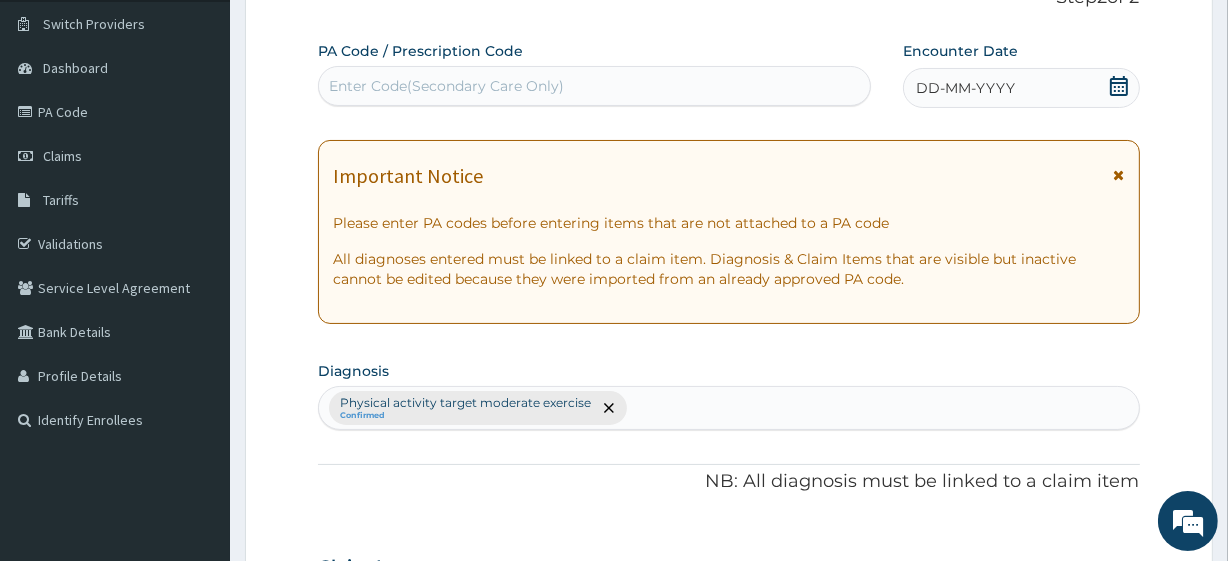 scroll, scrollTop: 0, scrollLeft: 0, axis: both 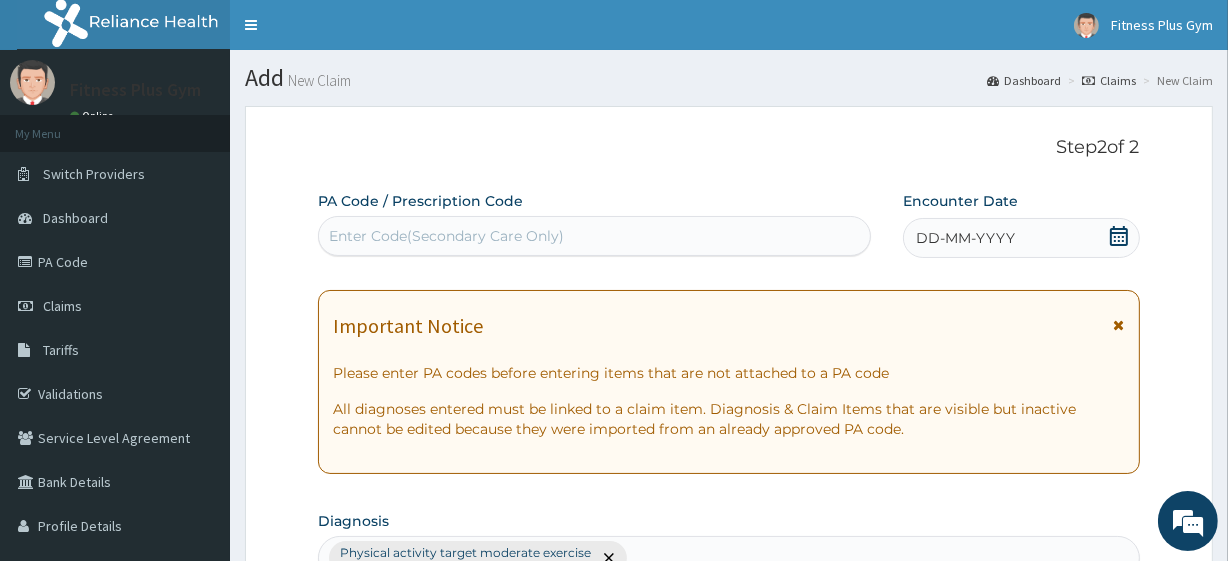 click on "Enter Code(Secondary Care Only)" at bounding box center [594, 236] 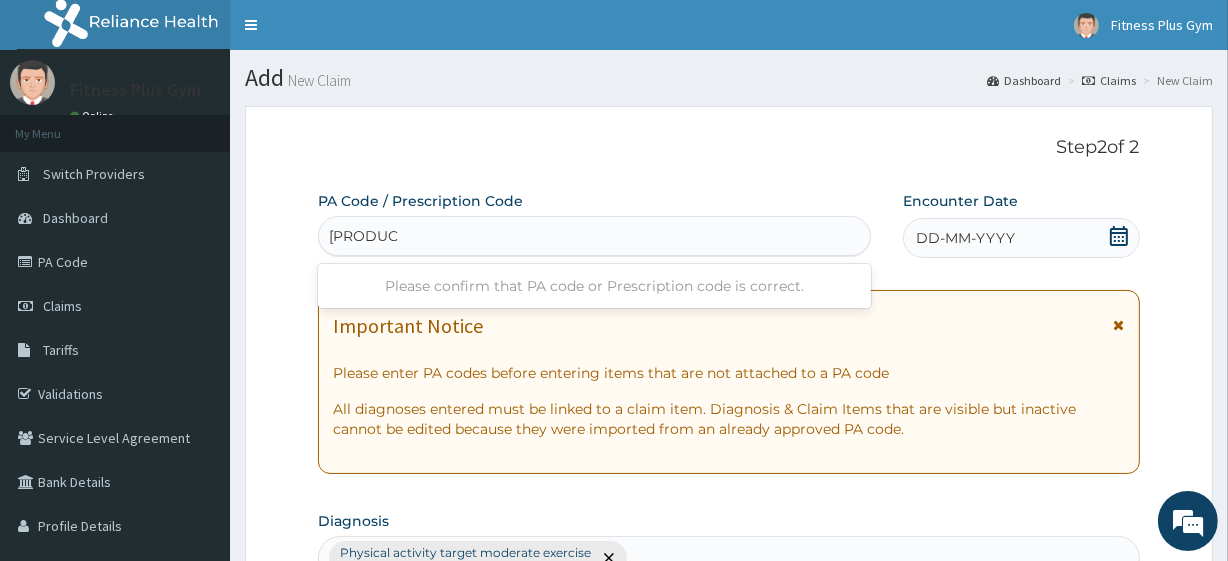 type on "[PRODUCT_CODE]" 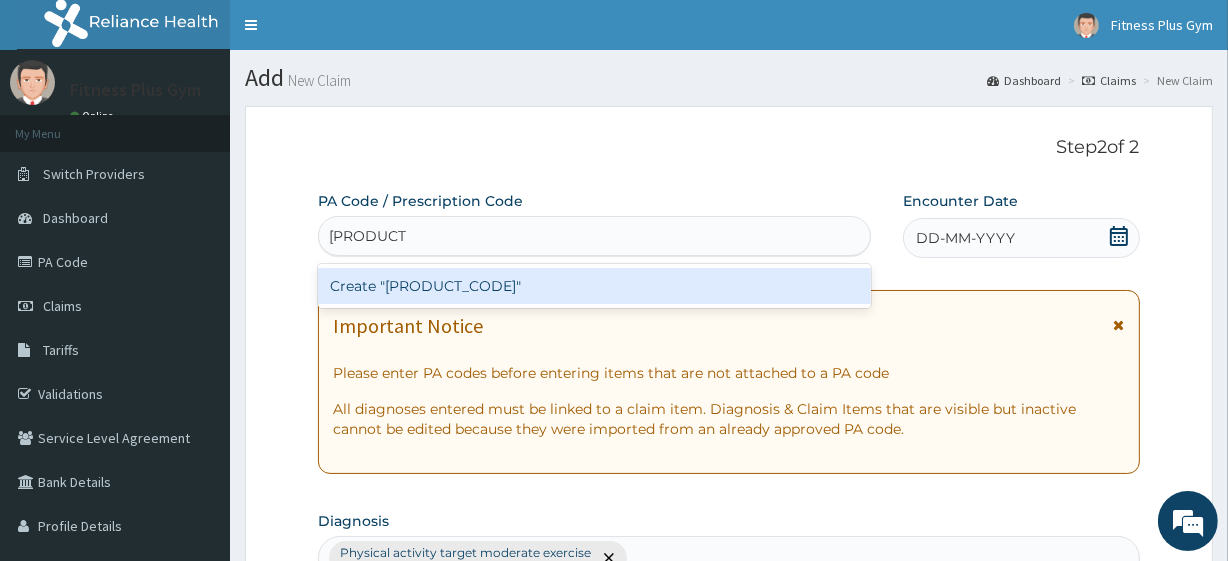 click on "Create "[PRODUCT_CODE]"" at bounding box center [594, 286] 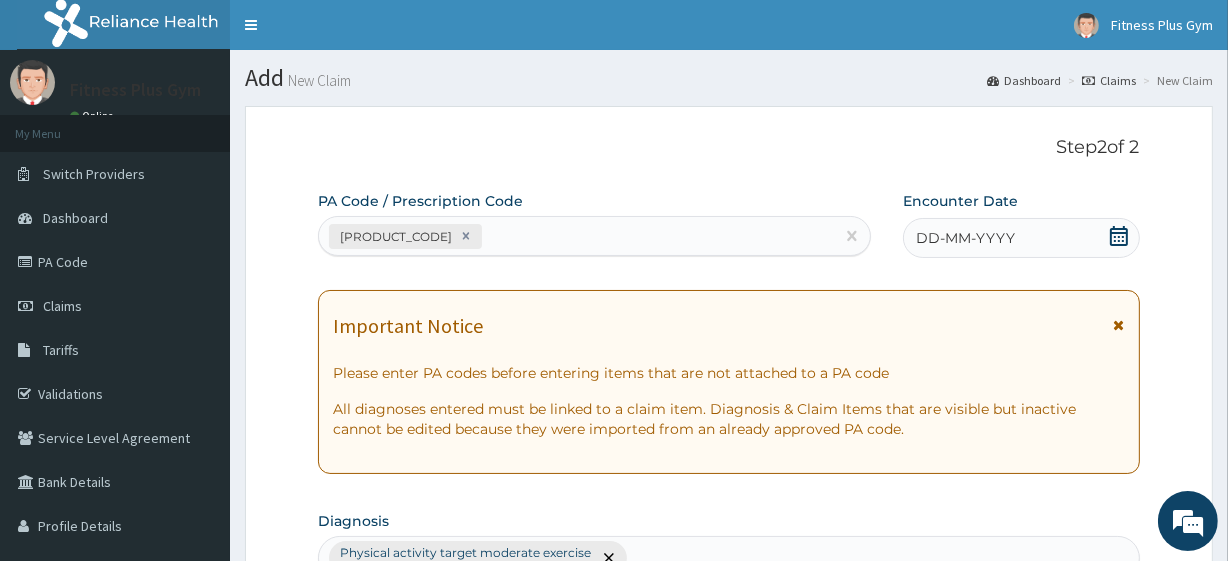 click on "DD-MM-YYYY" at bounding box center (965, 238) 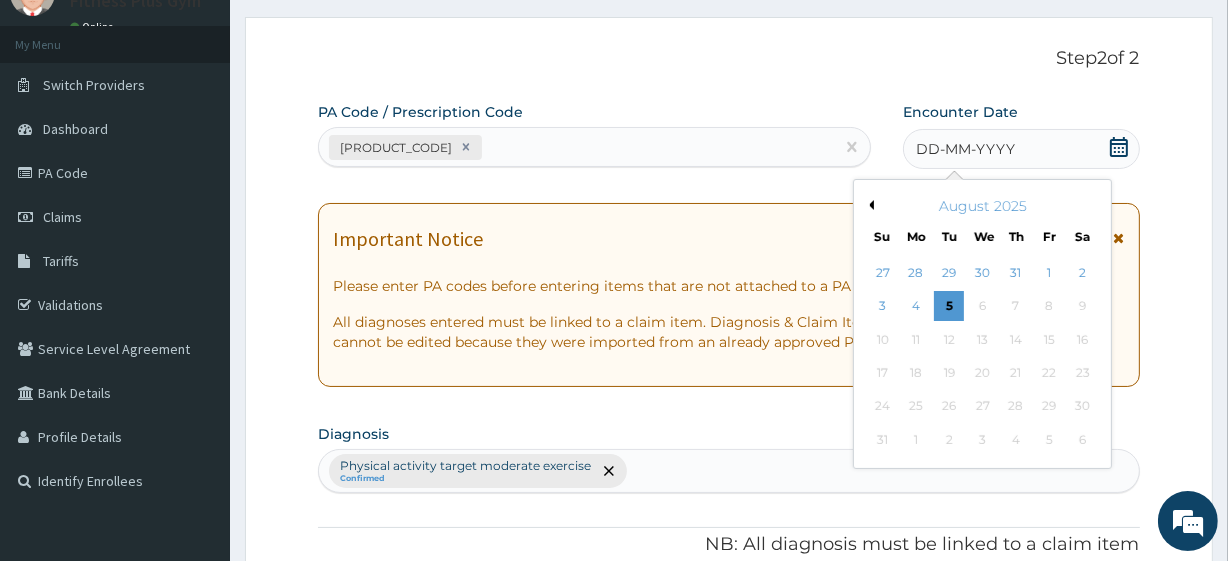 scroll, scrollTop: 272, scrollLeft: 0, axis: vertical 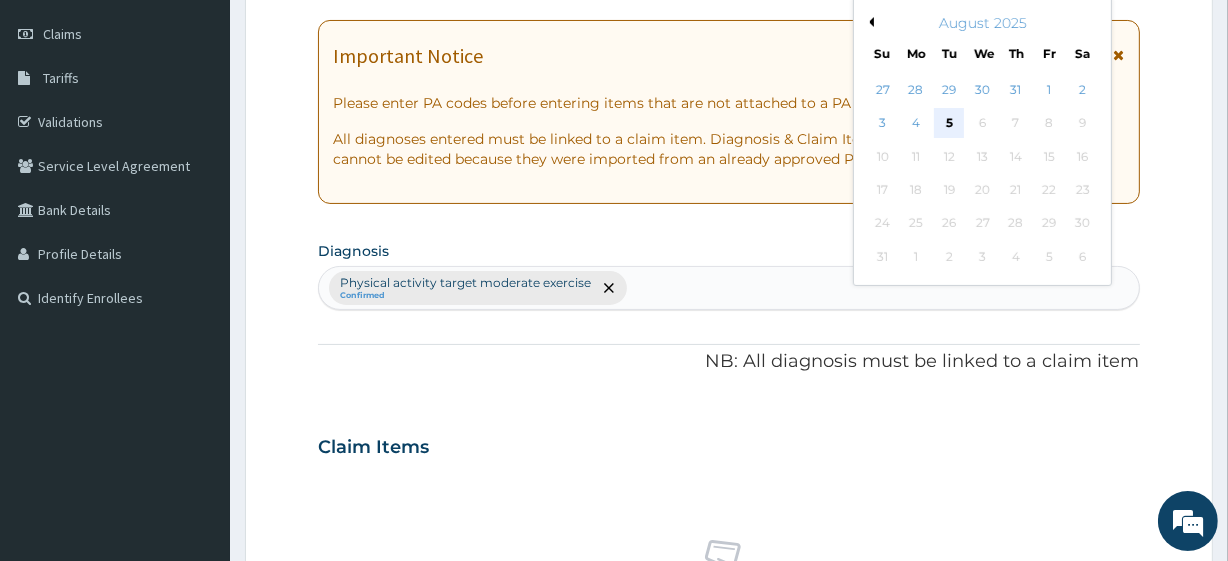 click on "5" at bounding box center [949, 124] 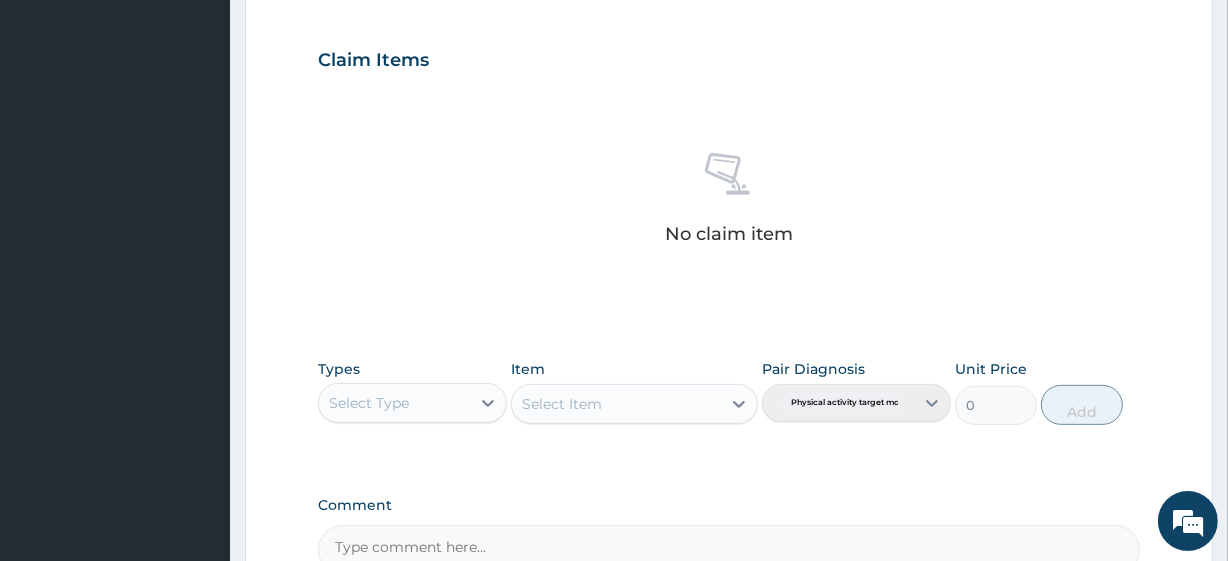 scroll, scrollTop: 818, scrollLeft: 0, axis: vertical 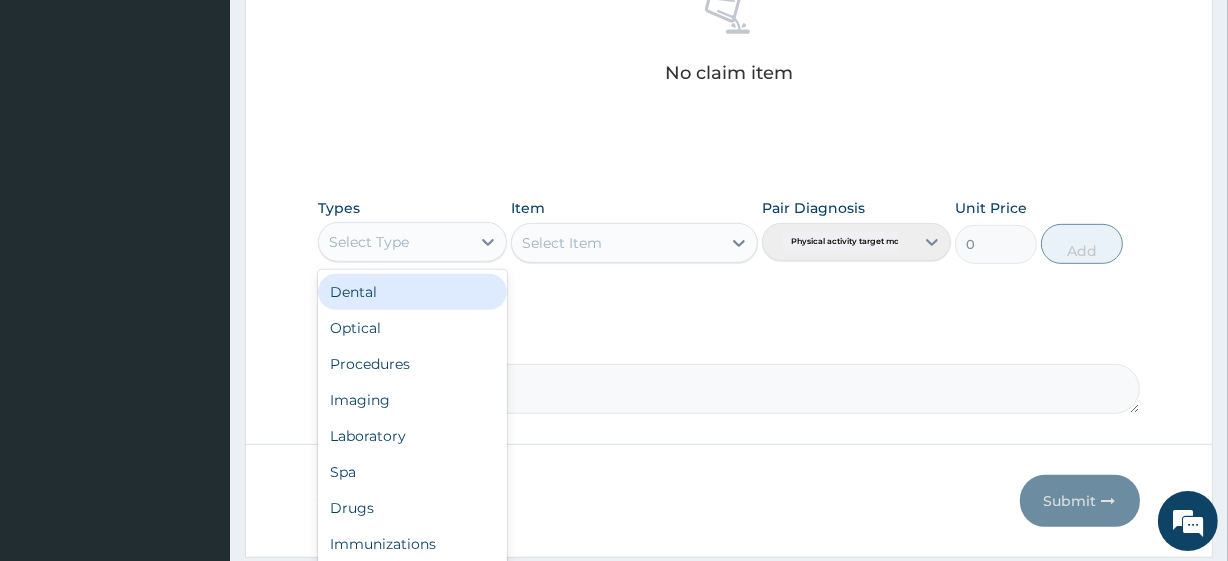 click on "Select Type" at bounding box center [412, 242] 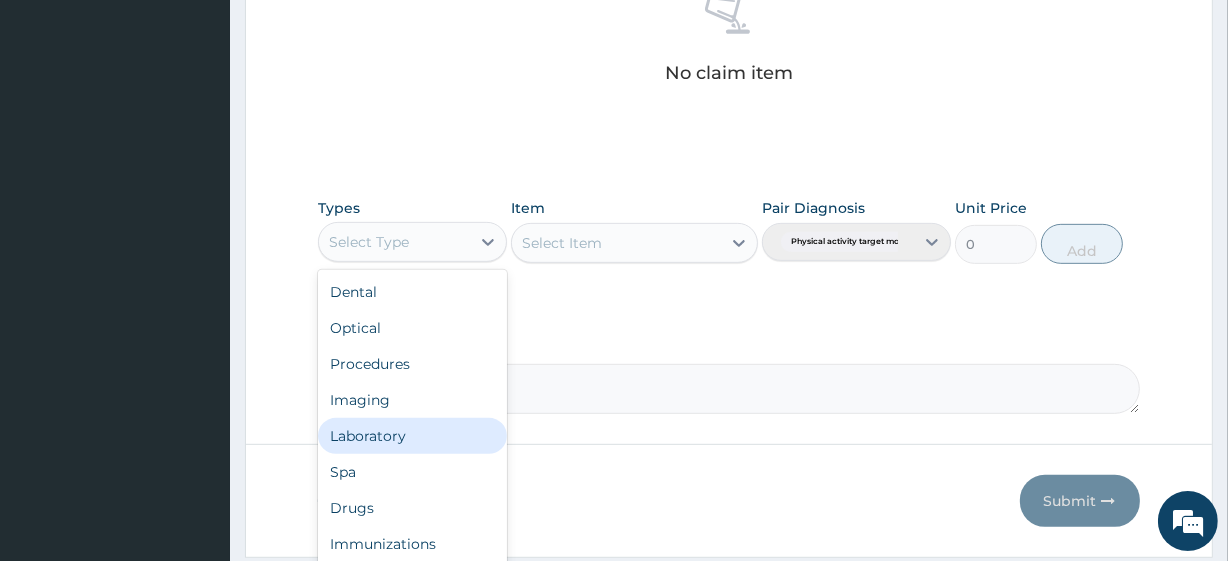 scroll, scrollTop: 68, scrollLeft: 0, axis: vertical 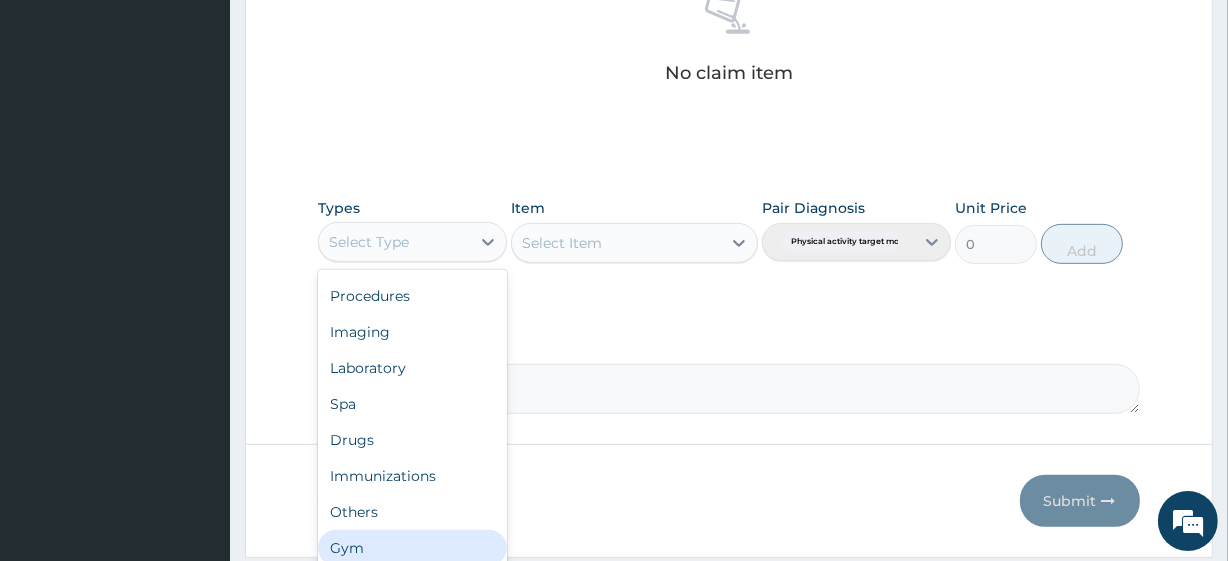 click on "Gym" at bounding box center (412, 548) 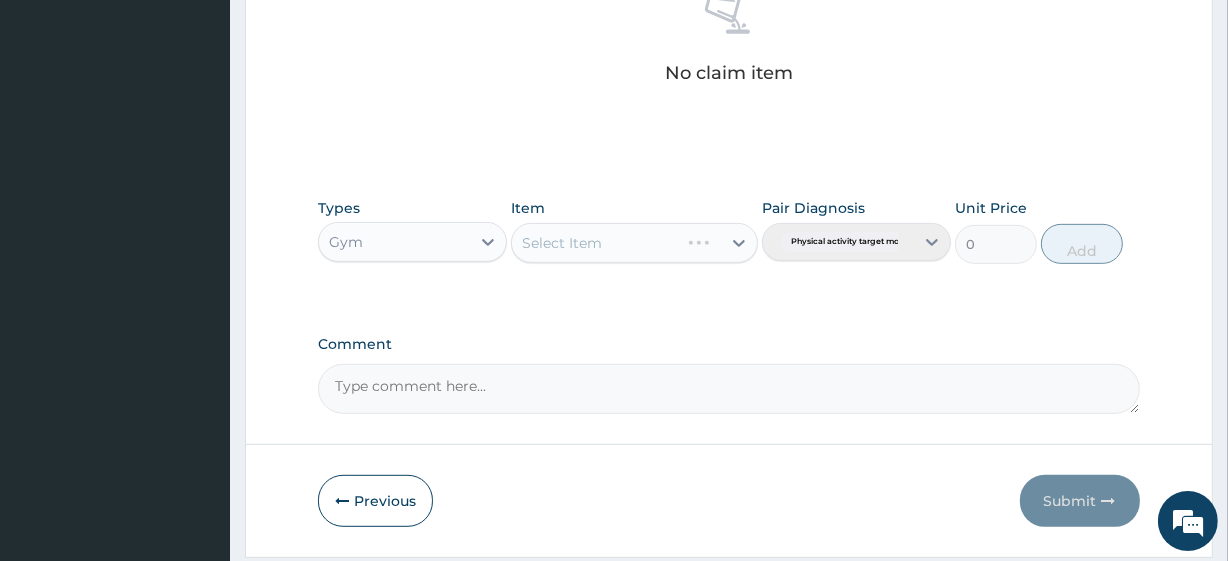 click on "Select Item" at bounding box center [634, 243] 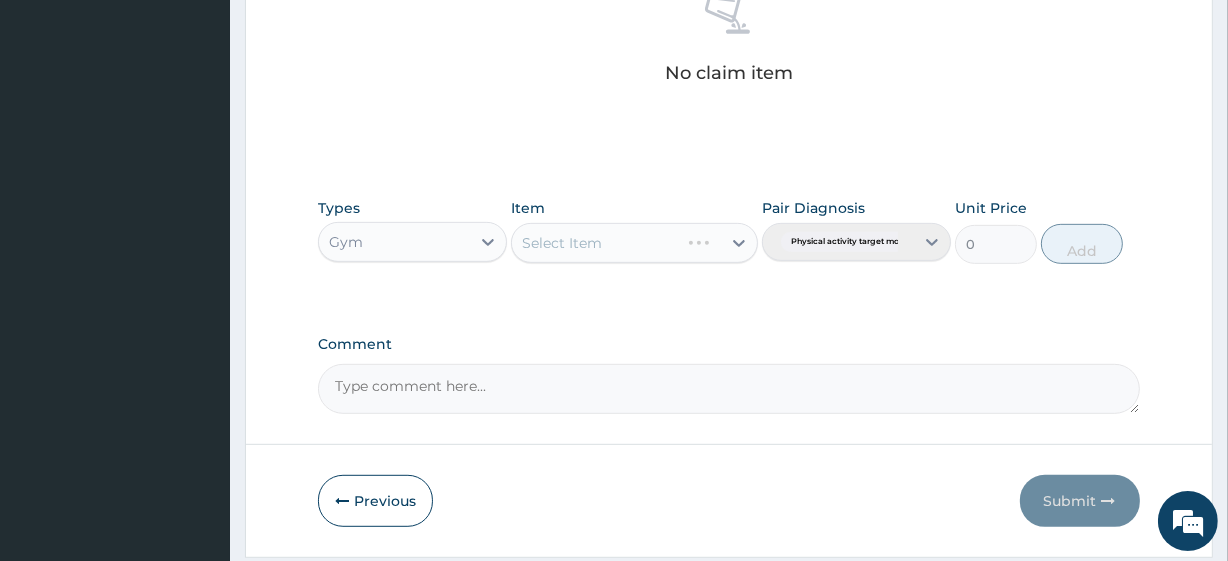 click on "Select Item" at bounding box center [634, 243] 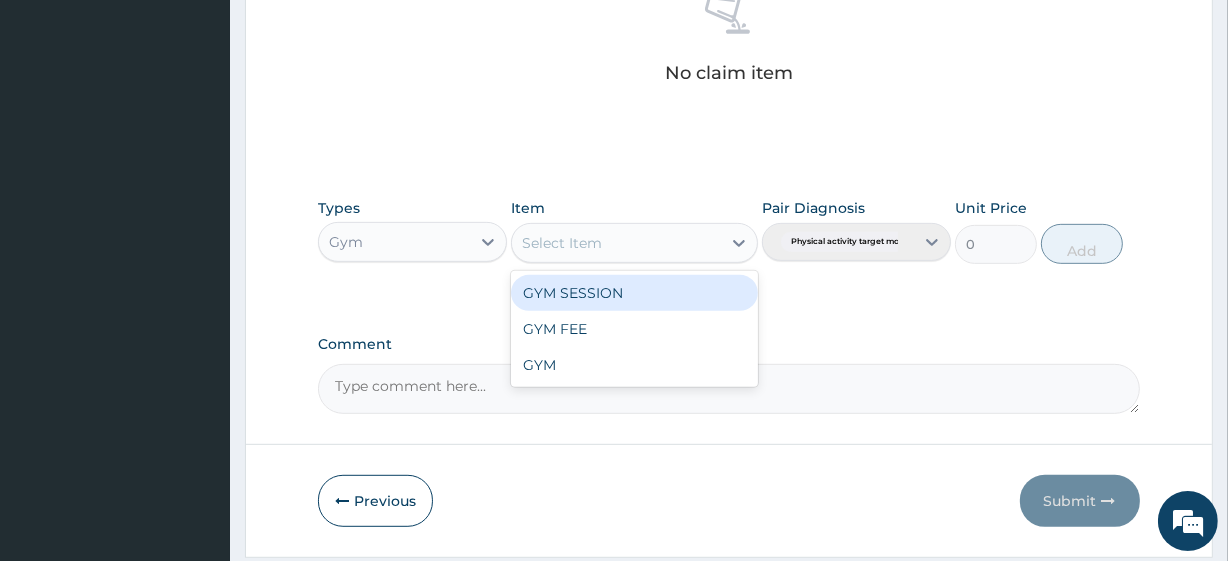 click on "Select Item" at bounding box center [616, 243] 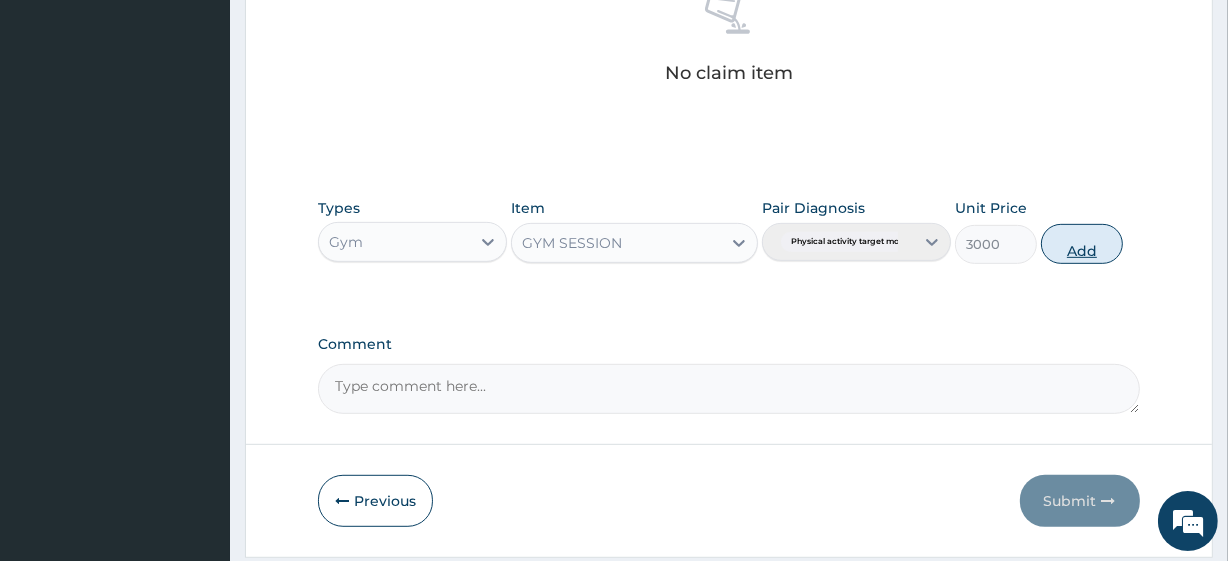 click on "Add" at bounding box center (1082, 244) 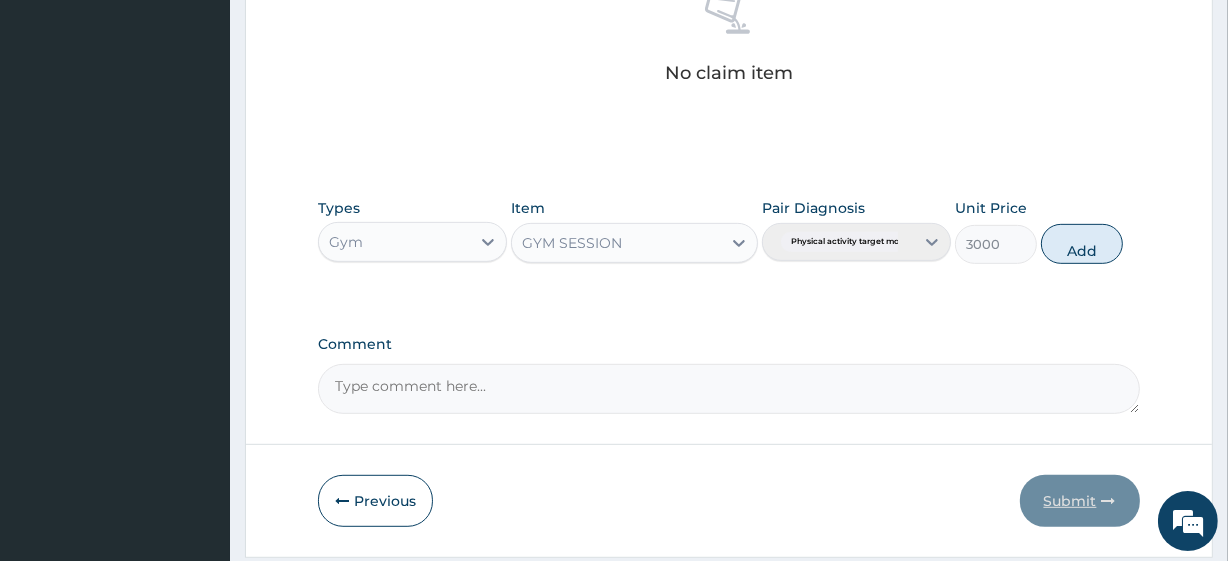 type on "0" 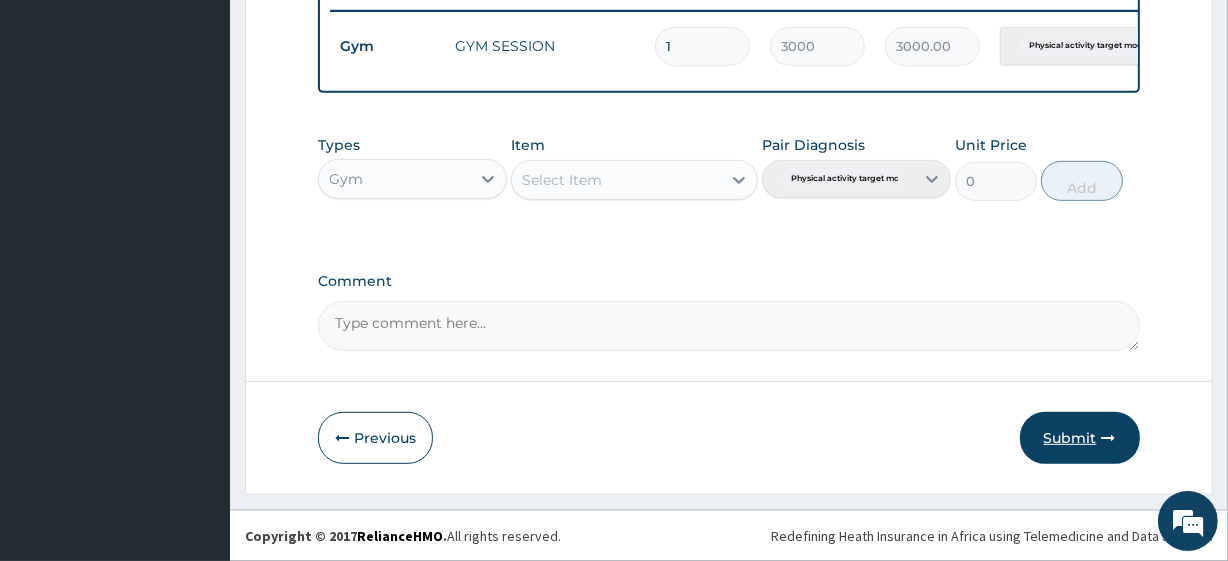 click on "Submit" at bounding box center (1080, 438) 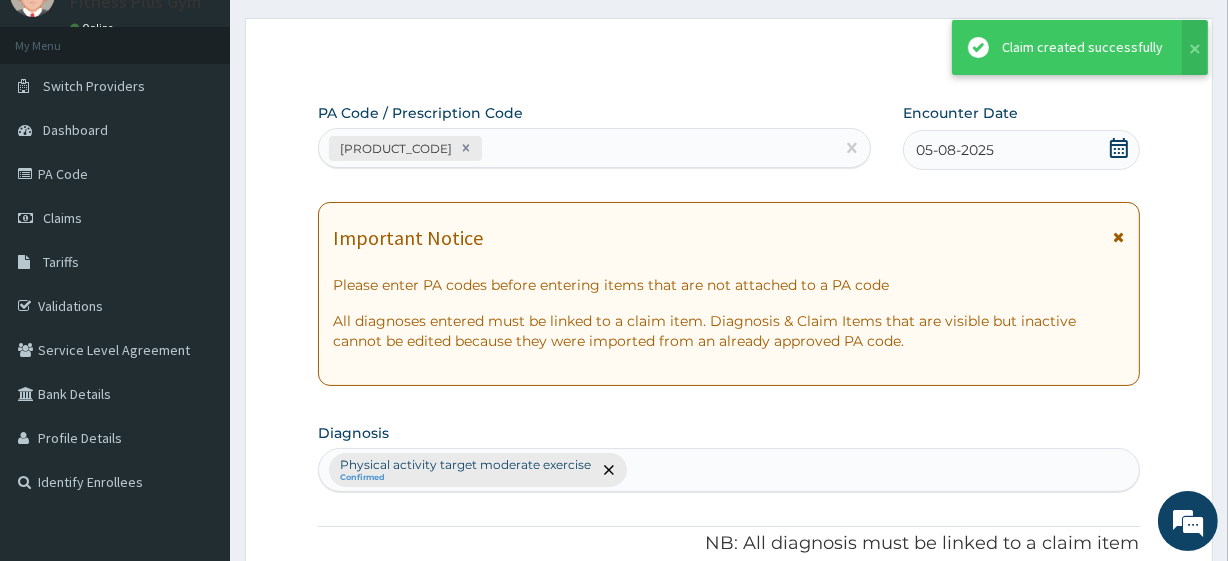 scroll, scrollTop: 798, scrollLeft: 0, axis: vertical 